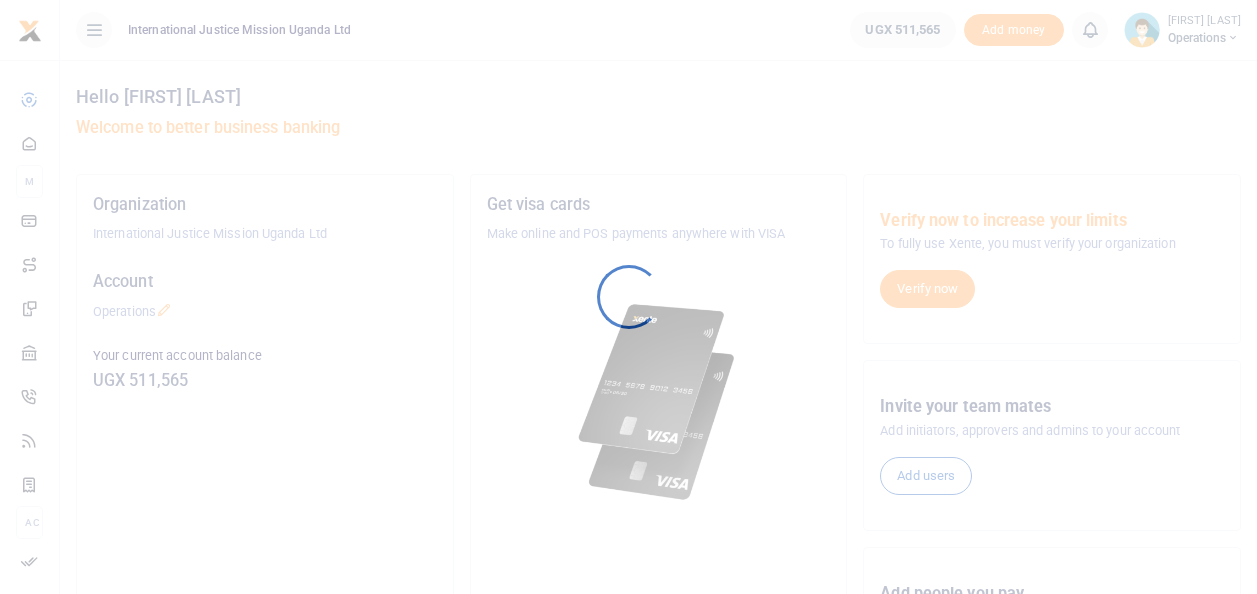 scroll, scrollTop: 0, scrollLeft: 0, axis: both 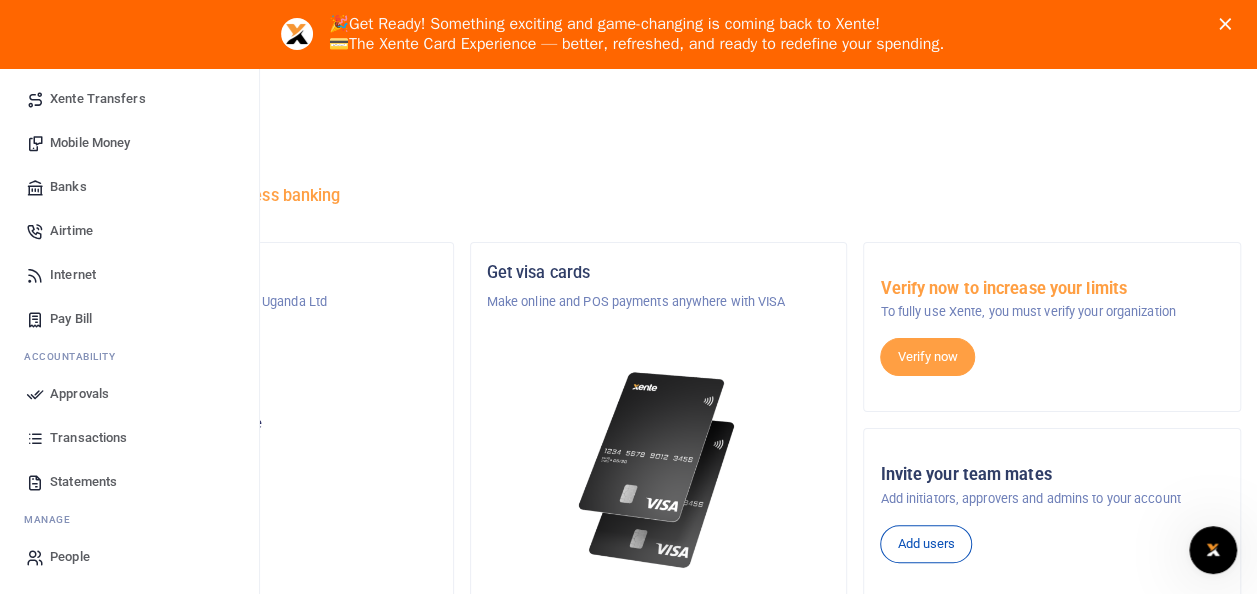 click on "Transactions" at bounding box center (88, 438) 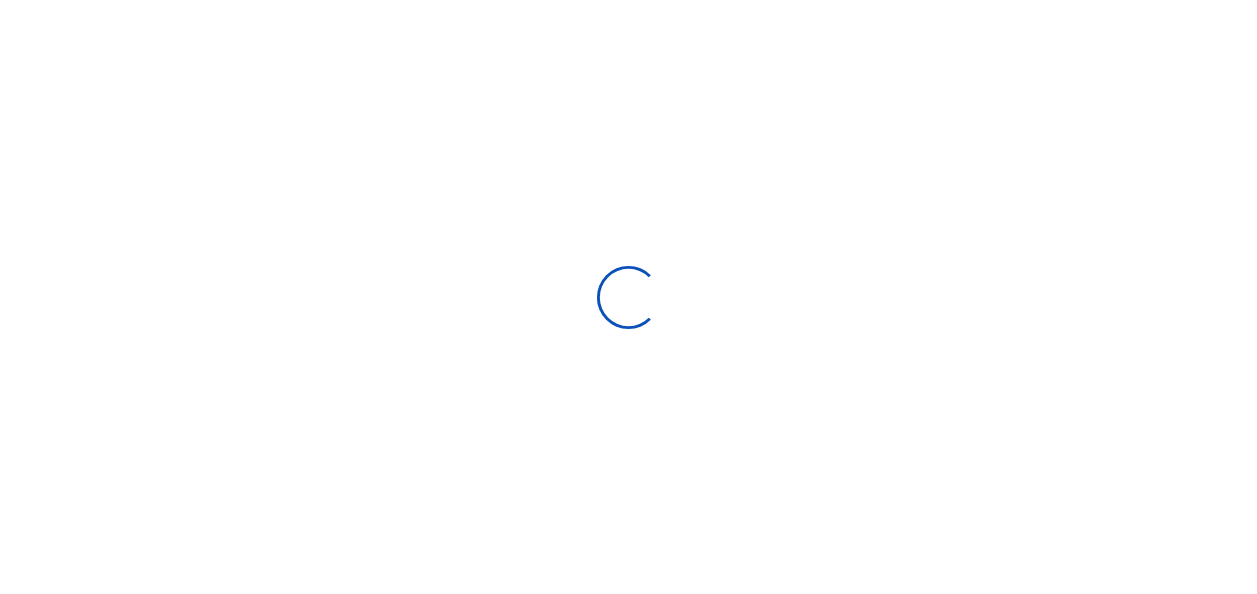 scroll, scrollTop: 0, scrollLeft: 0, axis: both 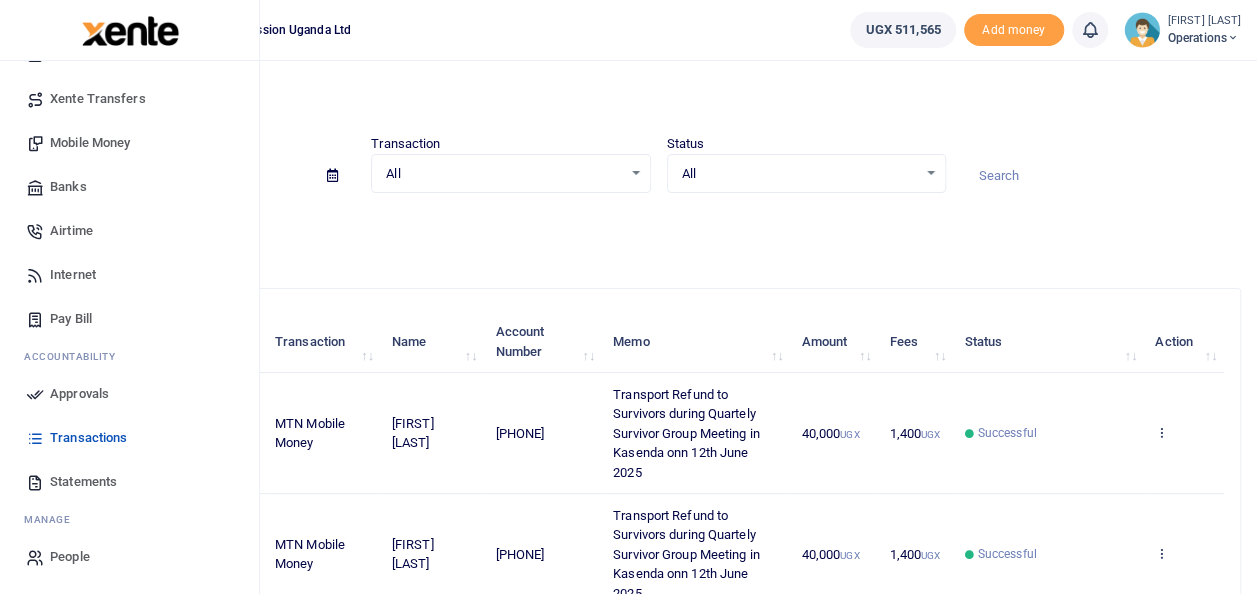 click on "Statements" at bounding box center [83, 482] 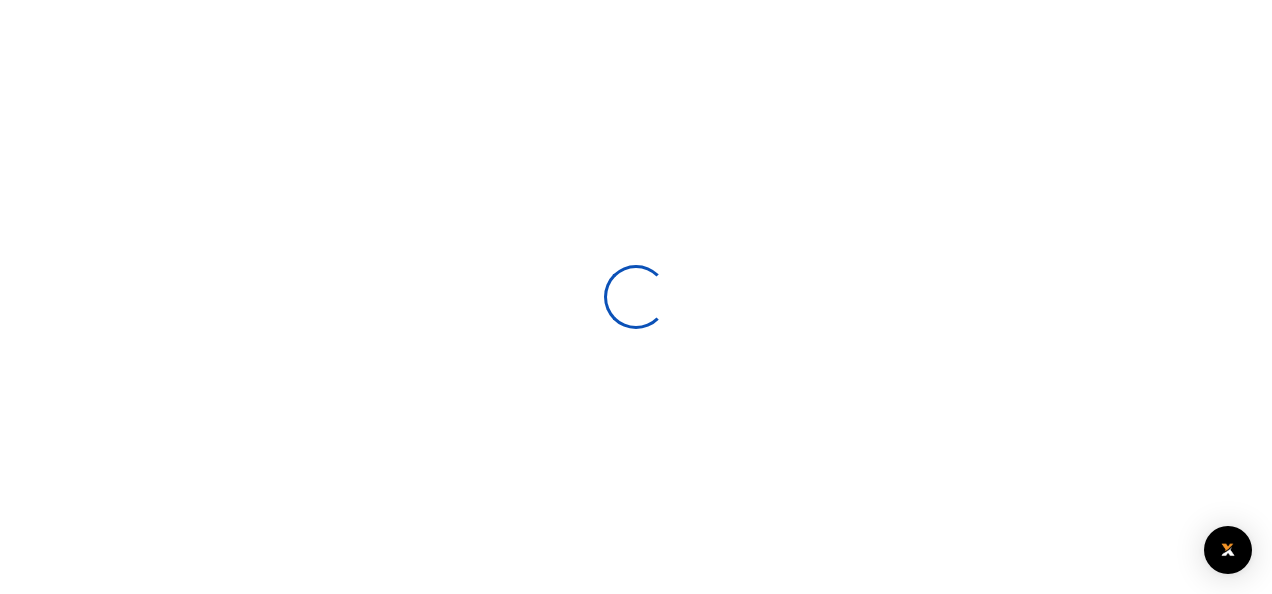 scroll, scrollTop: 0, scrollLeft: 0, axis: both 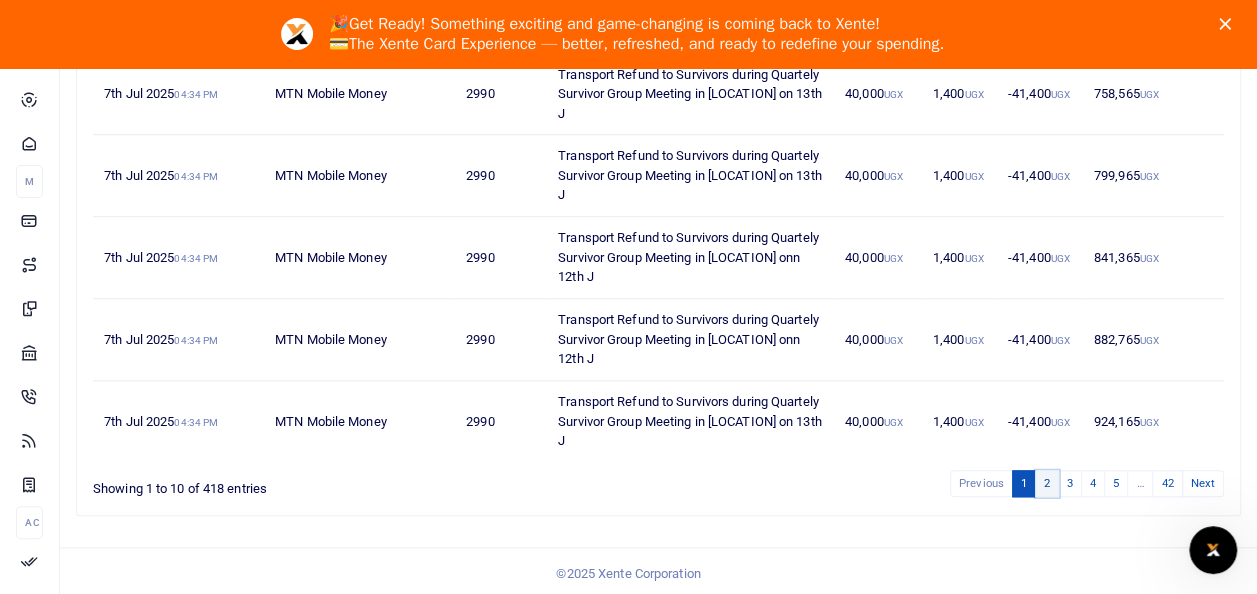 click on "2" at bounding box center [981, 483] 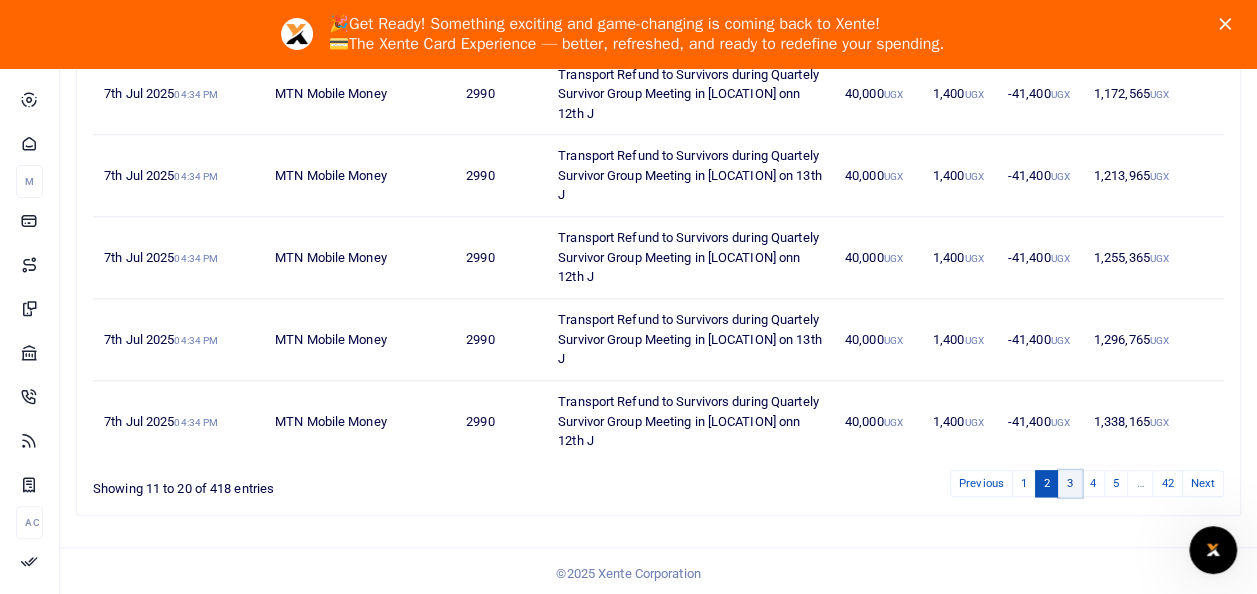 click on "3" at bounding box center (981, 483) 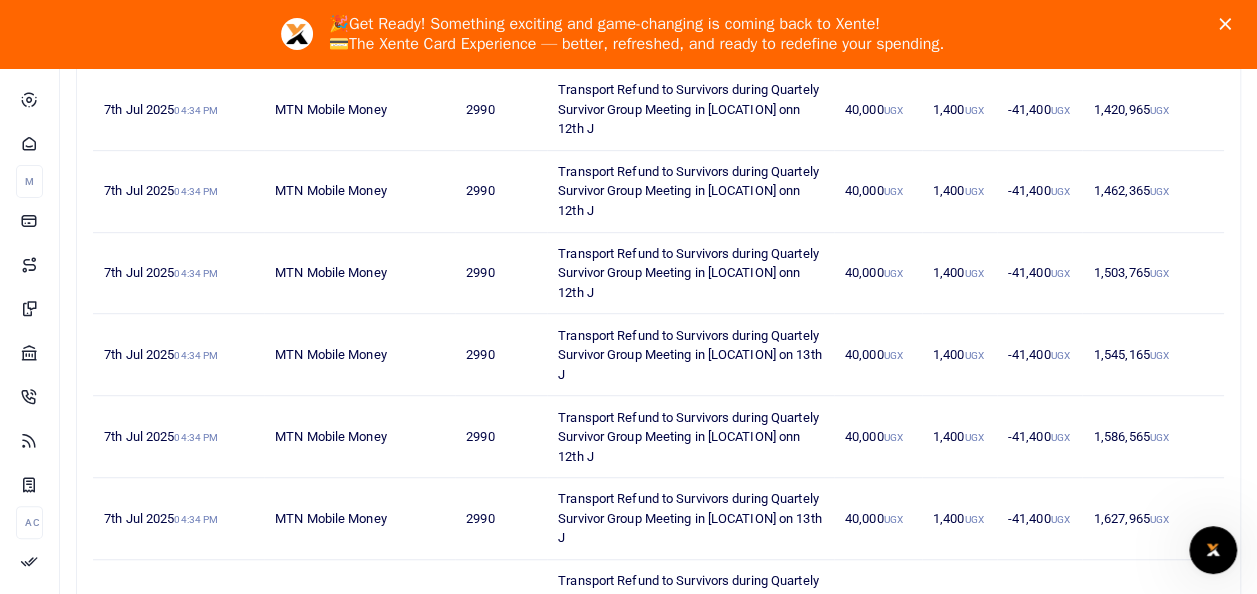 scroll, scrollTop: 678, scrollLeft: 0, axis: vertical 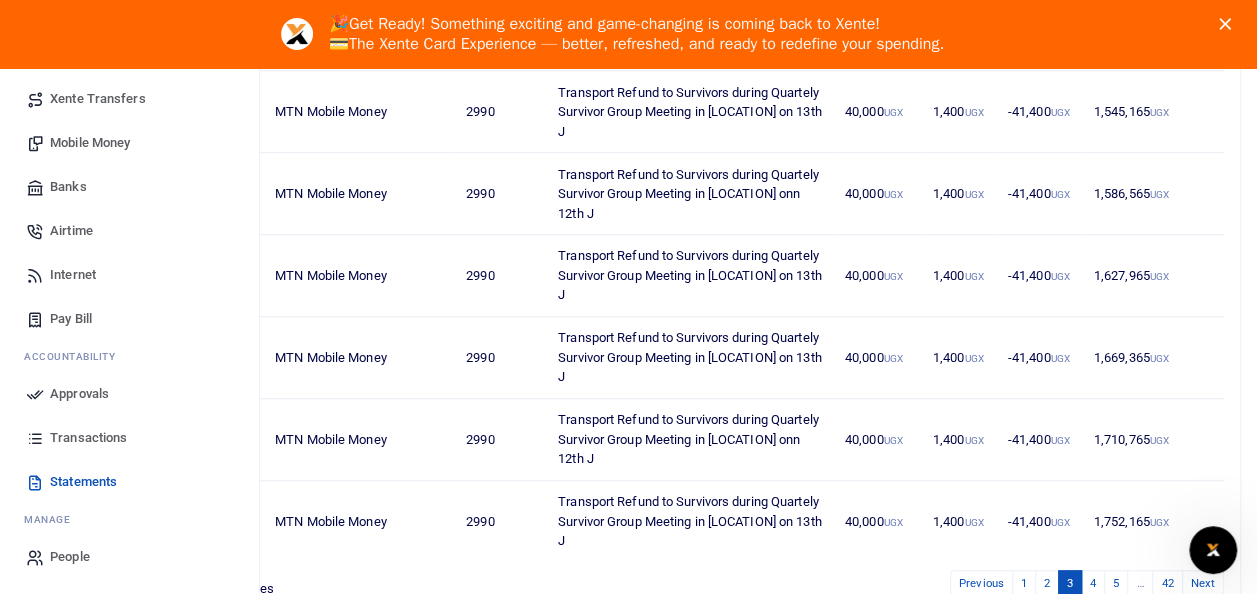click on "Transactions" at bounding box center (88, 438) 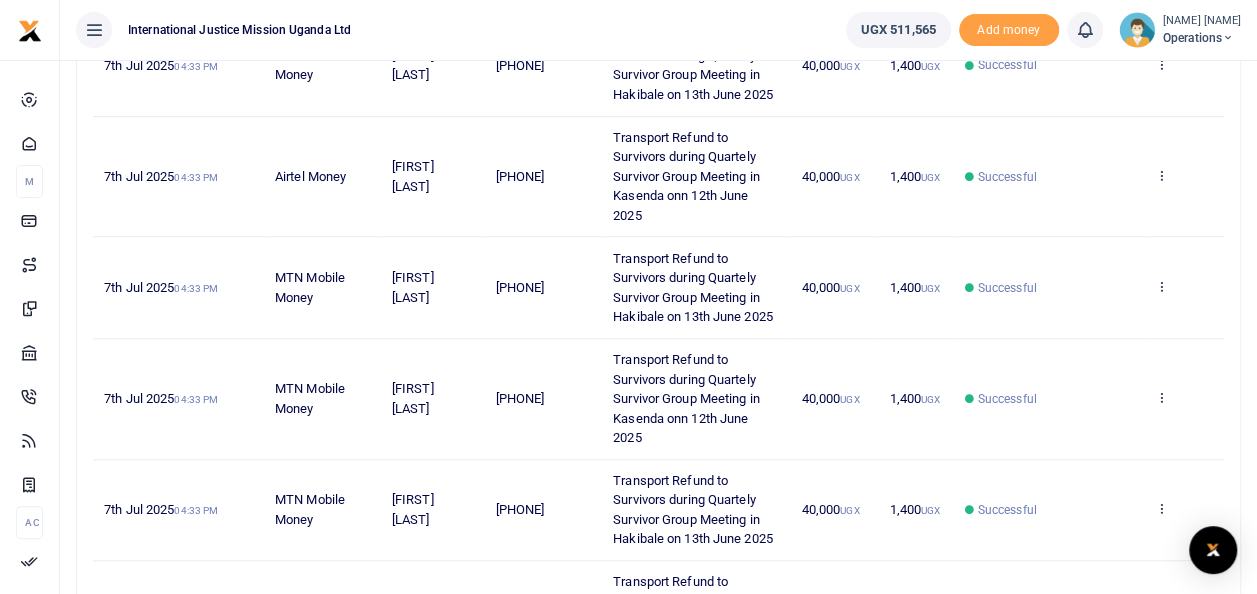 scroll, scrollTop: 1022, scrollLeft: 0, axis: vertical 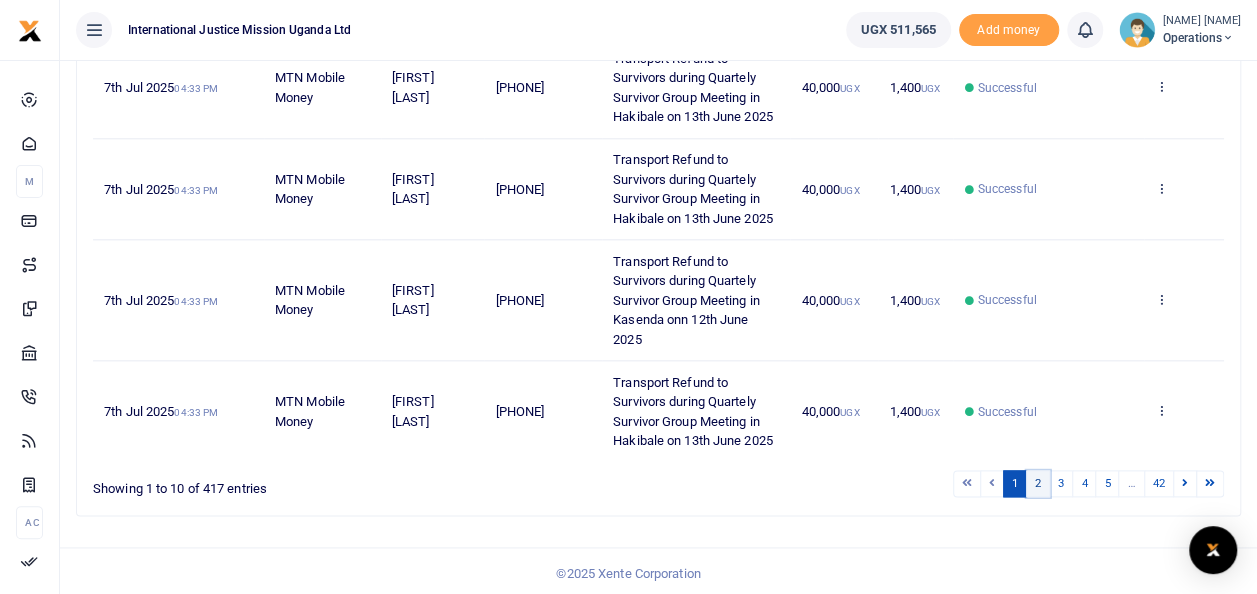 click on "2" at bounding box center (967, 483) 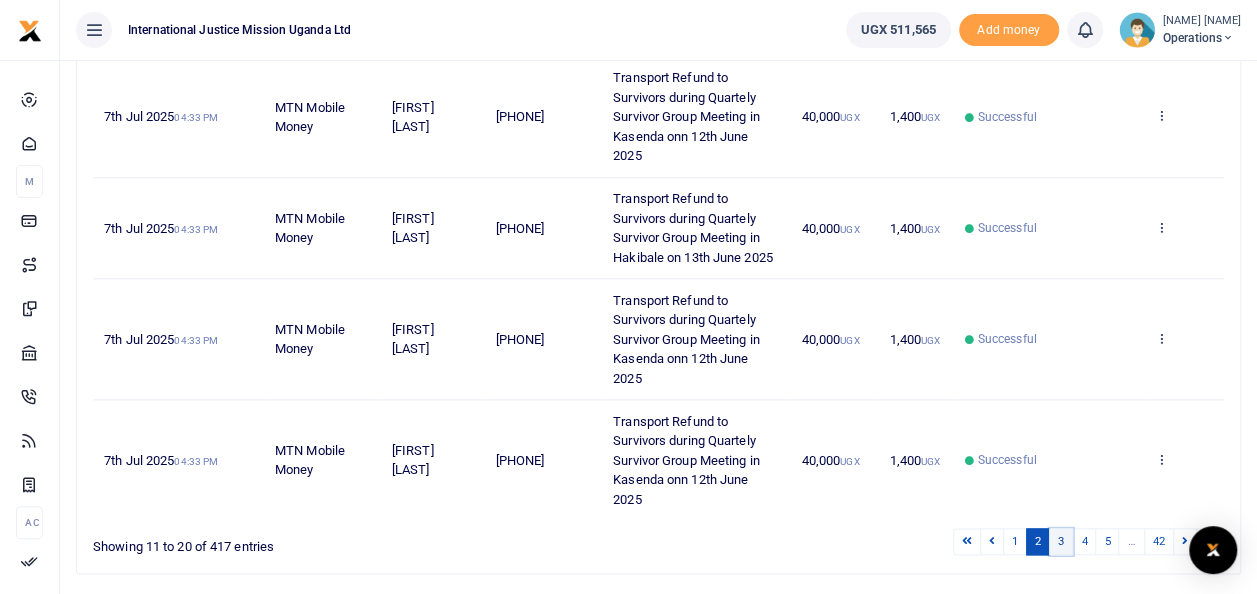 click on "3" at bounding box center [967, 541] 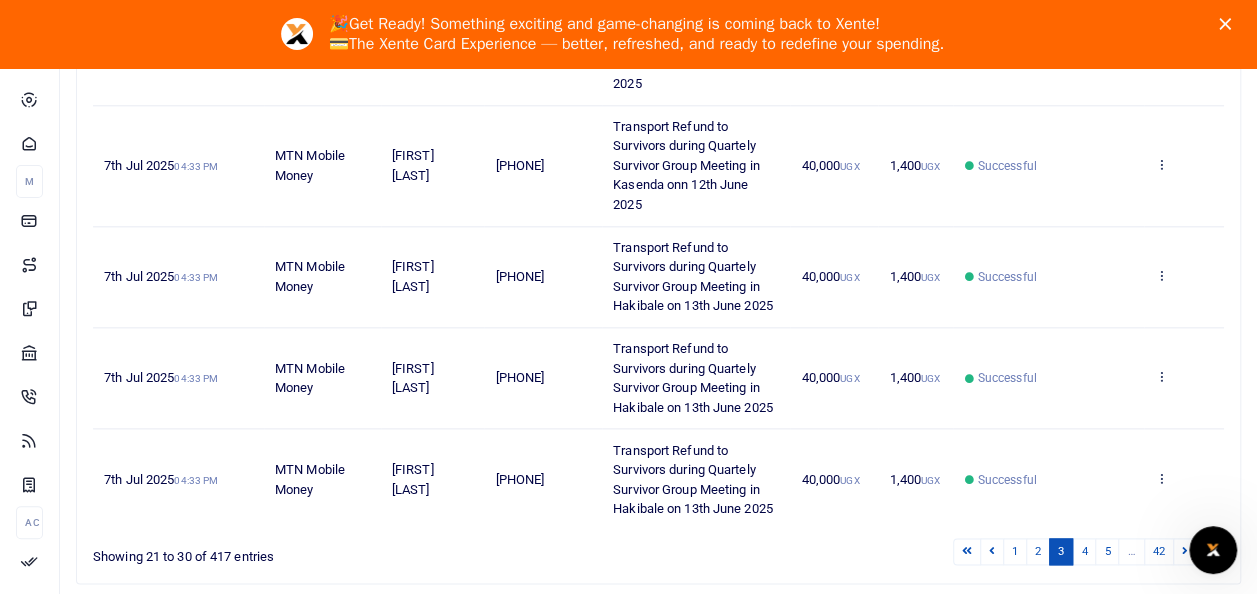 scroll, scrollTop: 0, scrollLeft: 0, axis: both 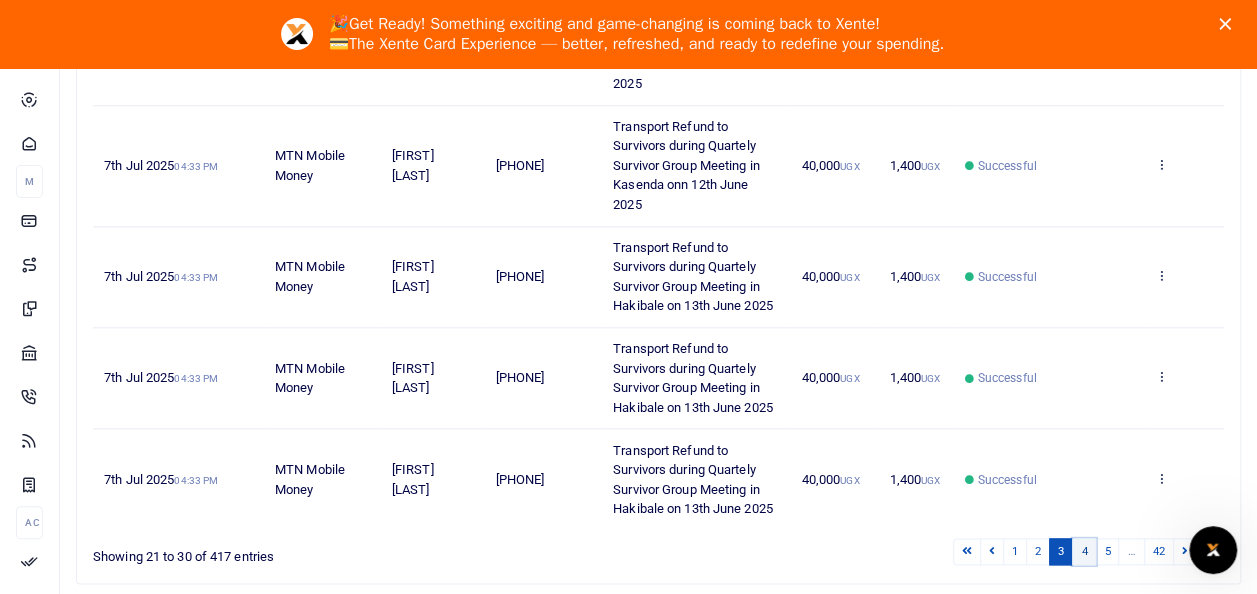 click on "4" at bounding box center (967, 551) 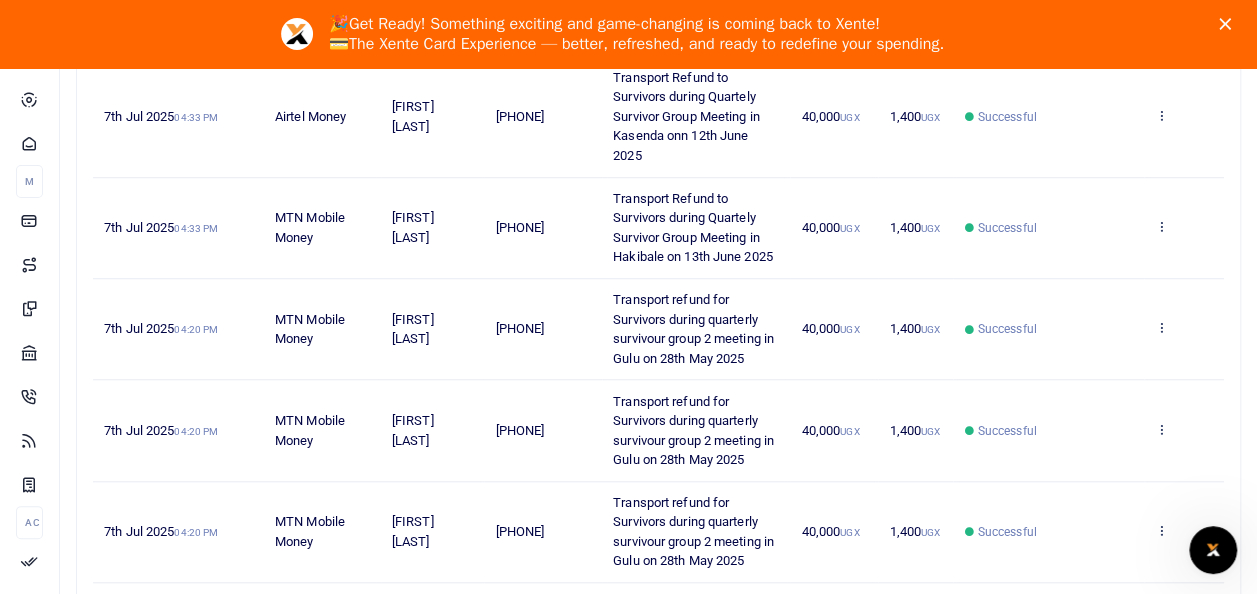 scroll, scrollTop: 1146, scrollLeft: 0, axis: vertical 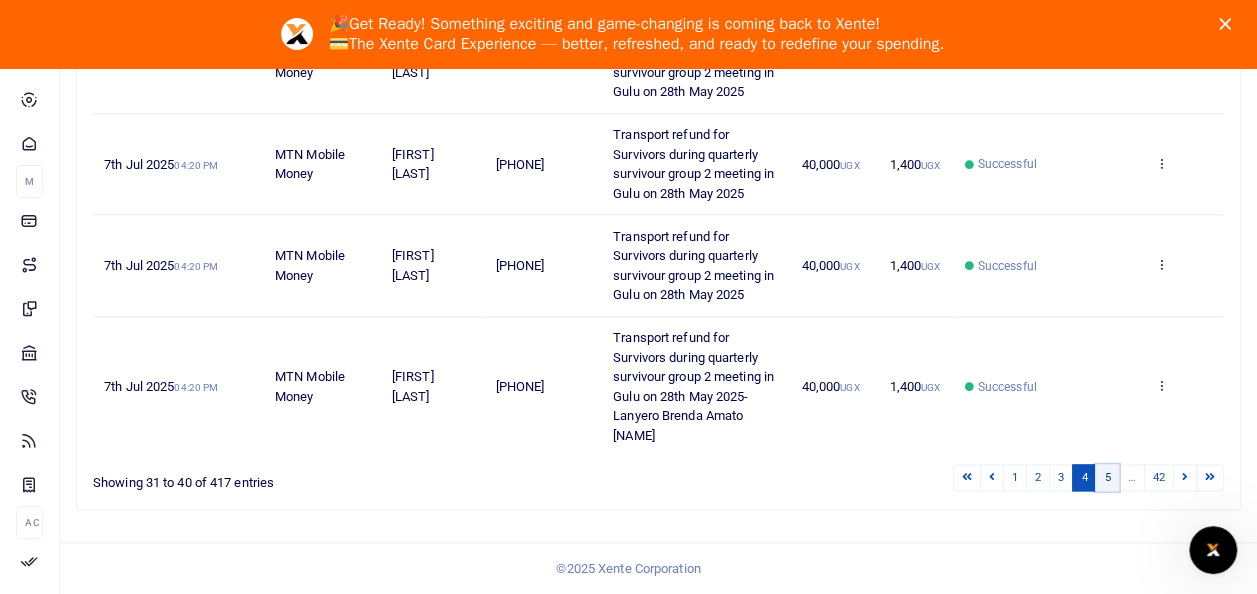 click on "5" at bounding box center [967, 477] 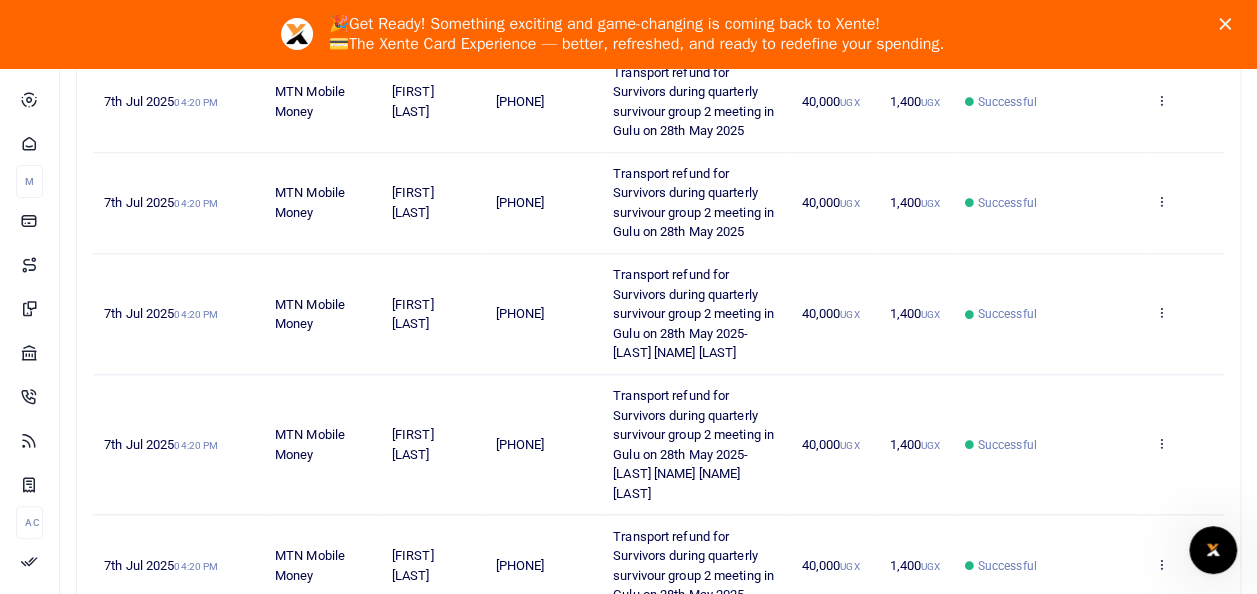 scroll, scrollTop: 1051, scrollLeft: 0, axis: vertical 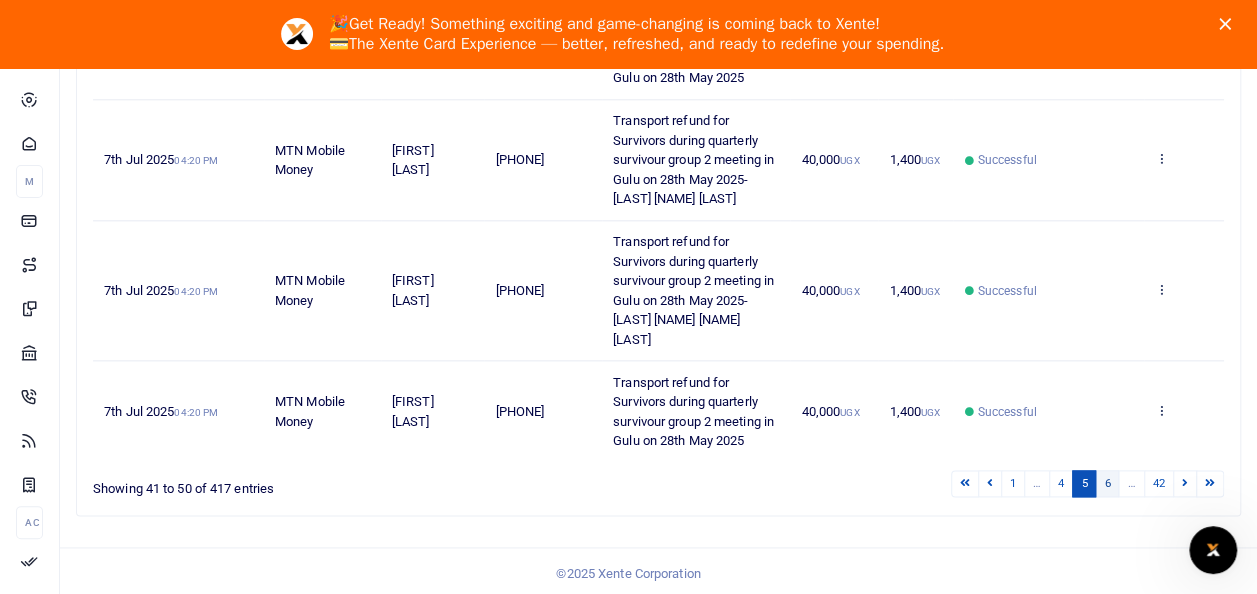 click on "6" at bounding box center [965, 483] 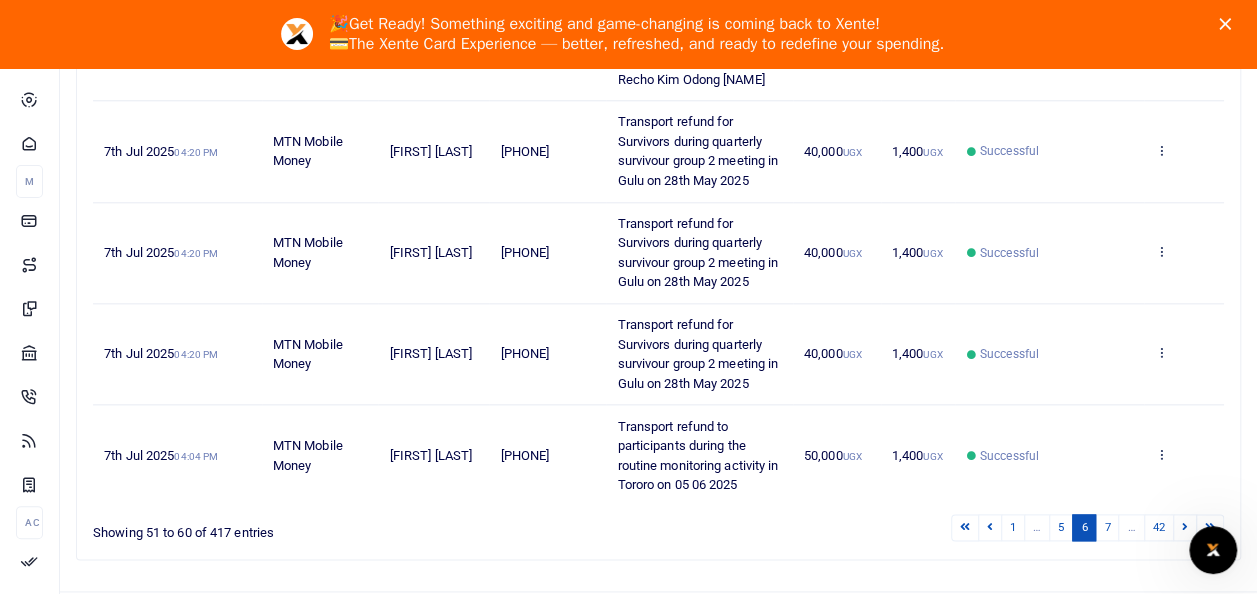 scroll, scrollTop: 1070, scrollLeft: 0, axis: vertical 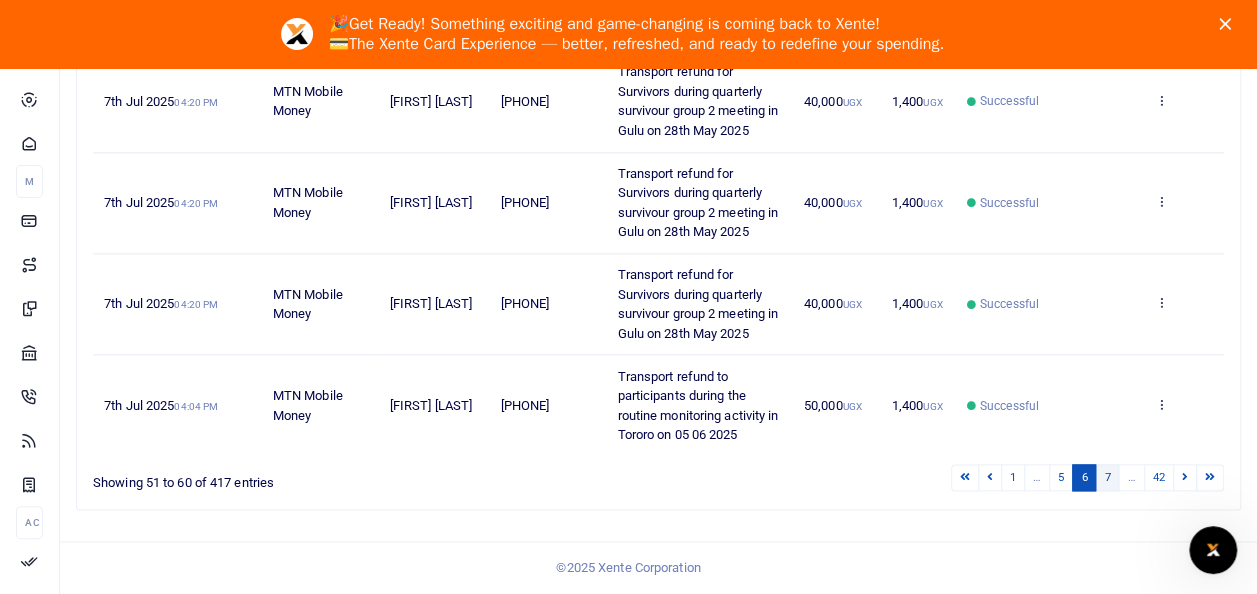 click on "7" at bounding box center (965, 477) 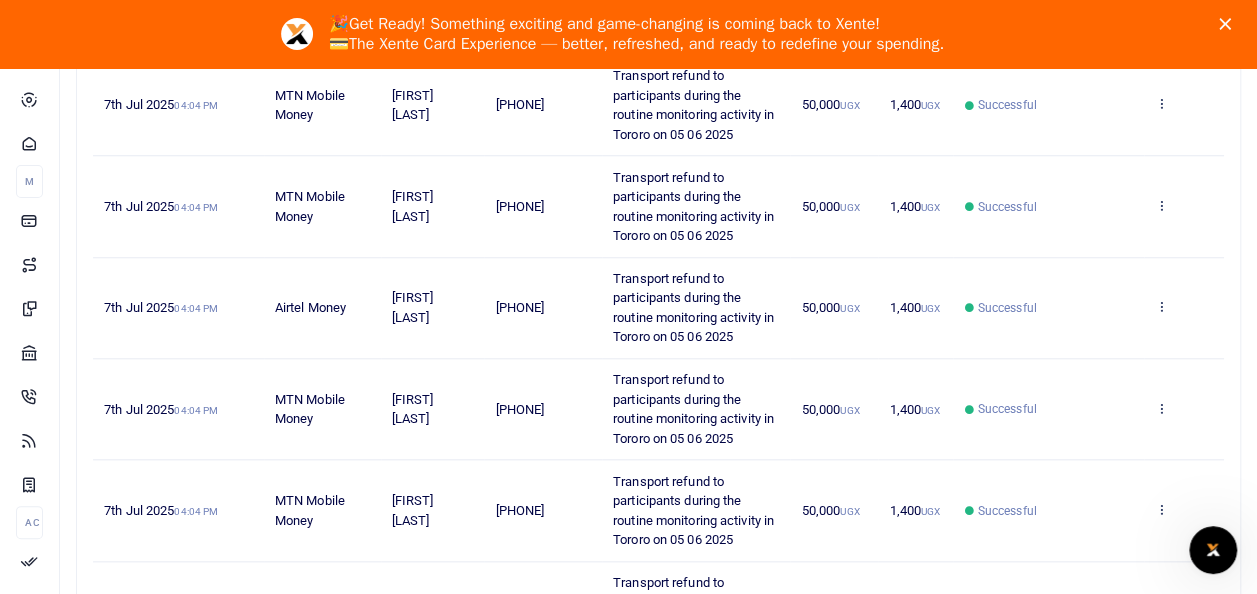scroll, scrollTop: 992, scrollLeft: 0, axis: vertical 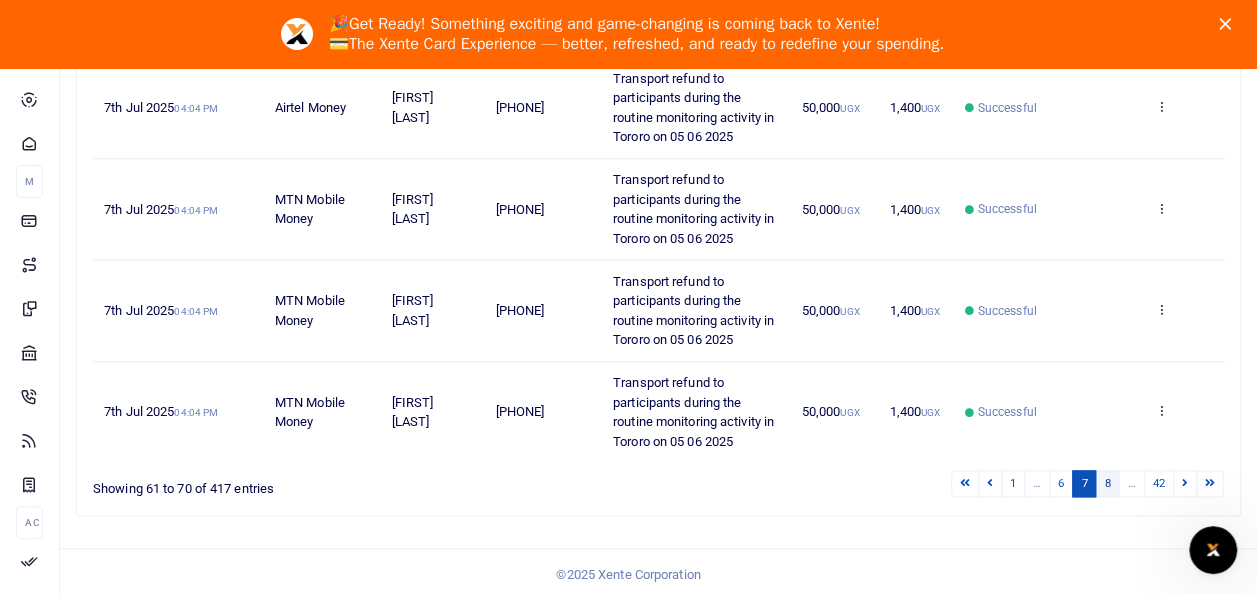 click on "8" at bounding box center [965, 483] 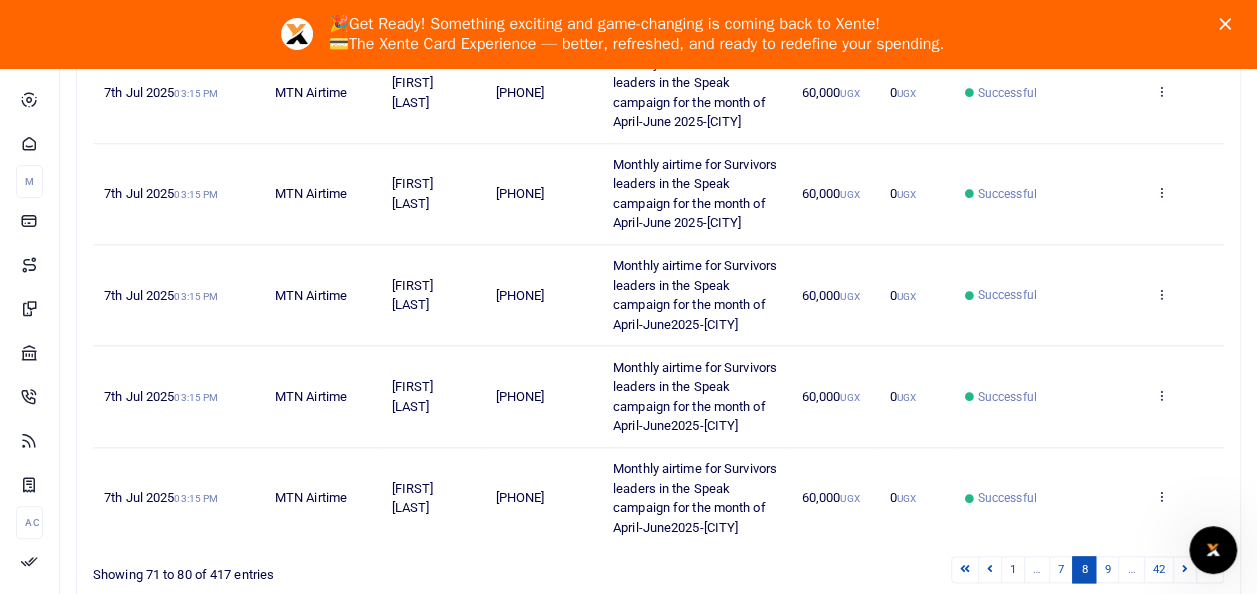 scroll, scrollTop: 1129, scrollLeft: 0, axis: vertical 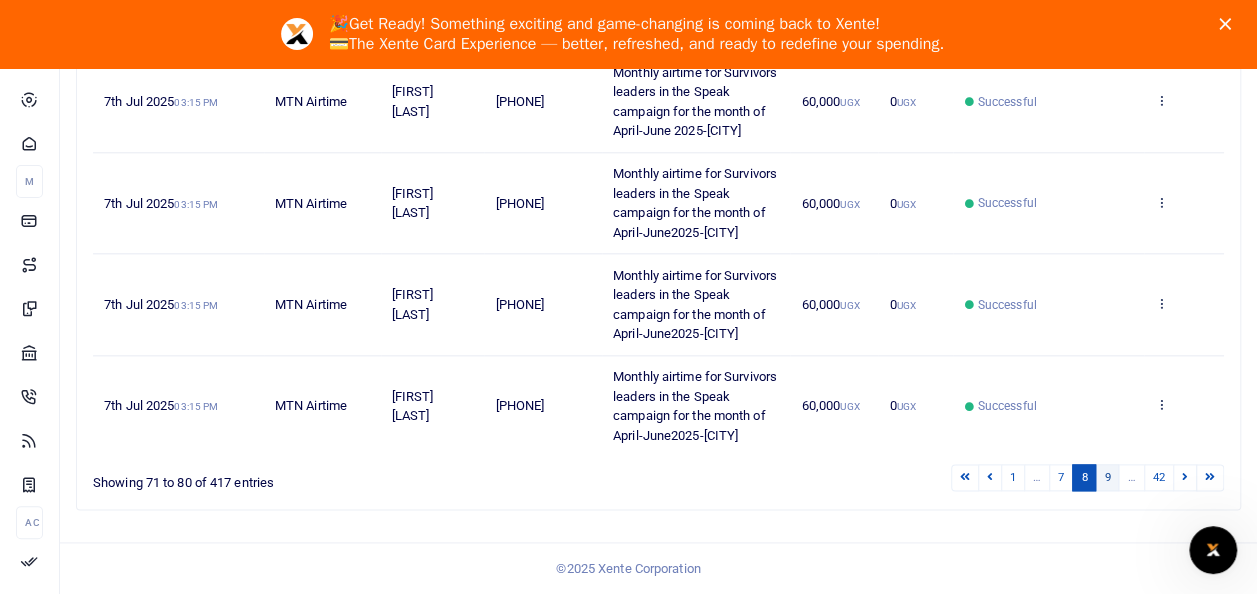 click on "9" at bounding box center [965, 477] 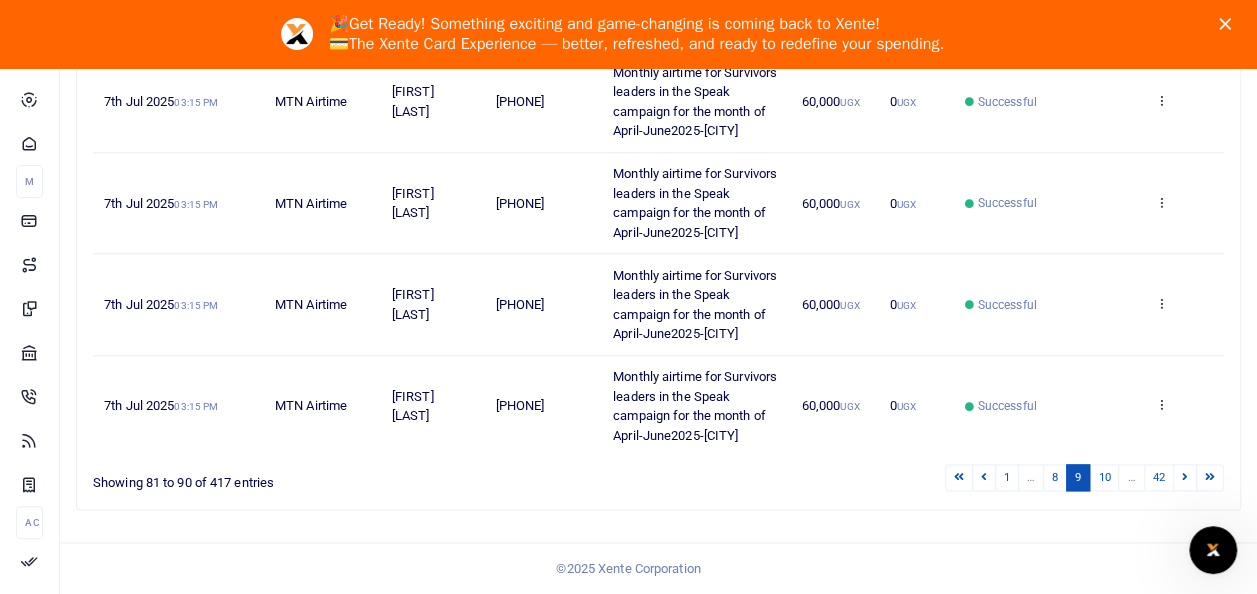 scroll, scrollTop: 1187, scrollLeft: 0, axis: vertical 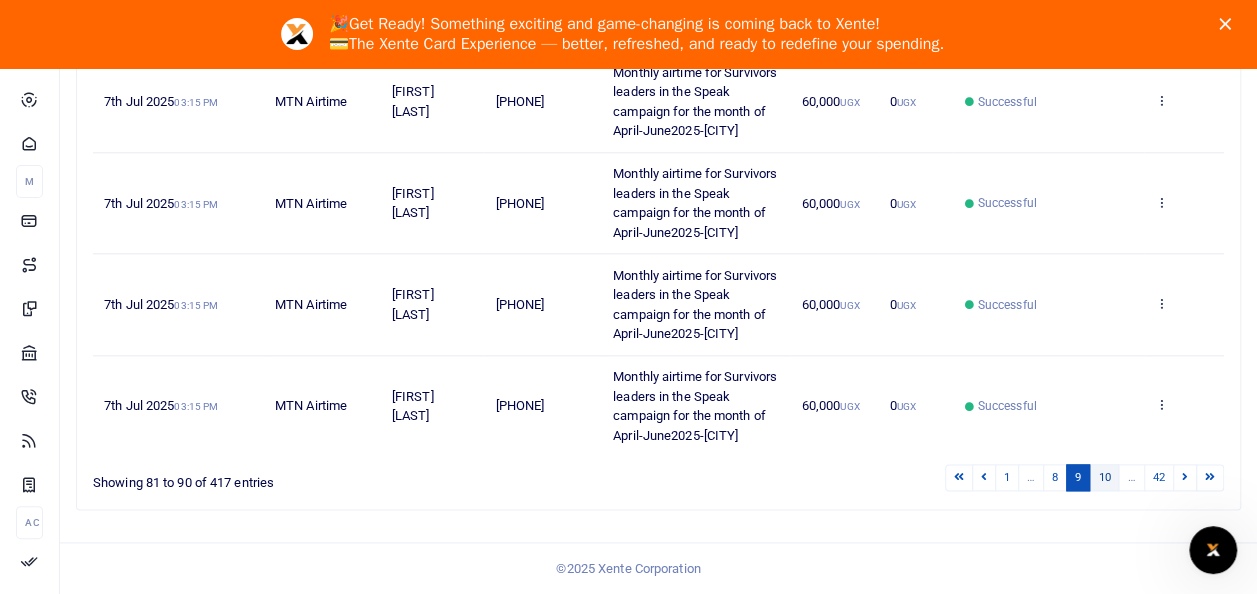 click on "10" at bounding box center [959, 477] 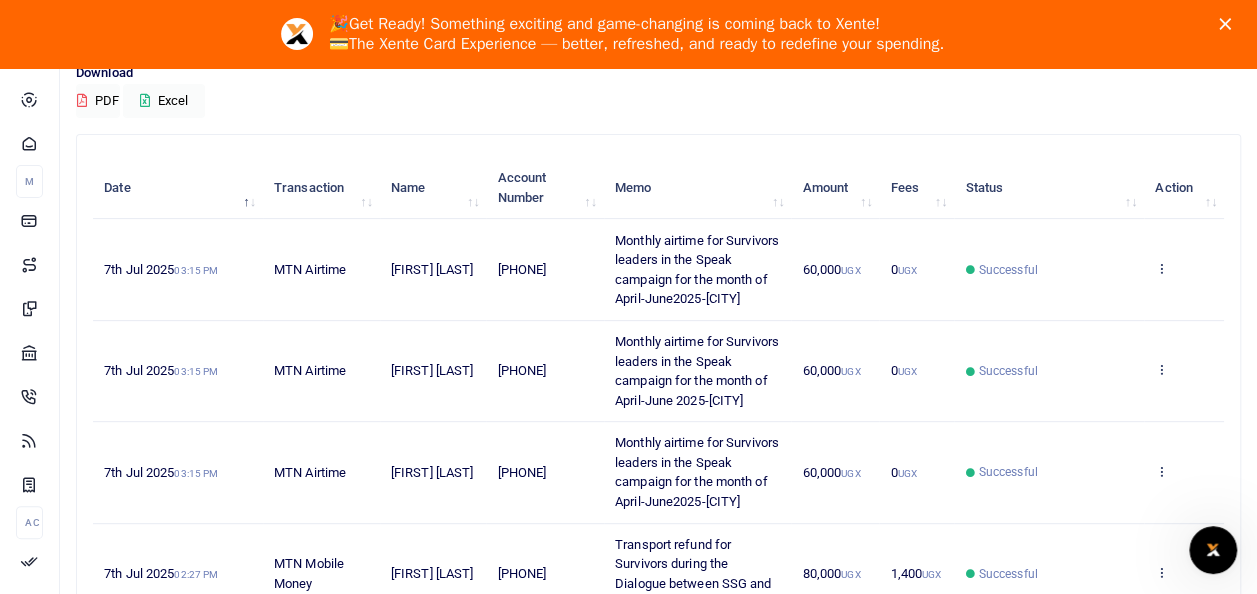 scroll, scrollTop: 187, scrollLeft: 0, axis: vertical 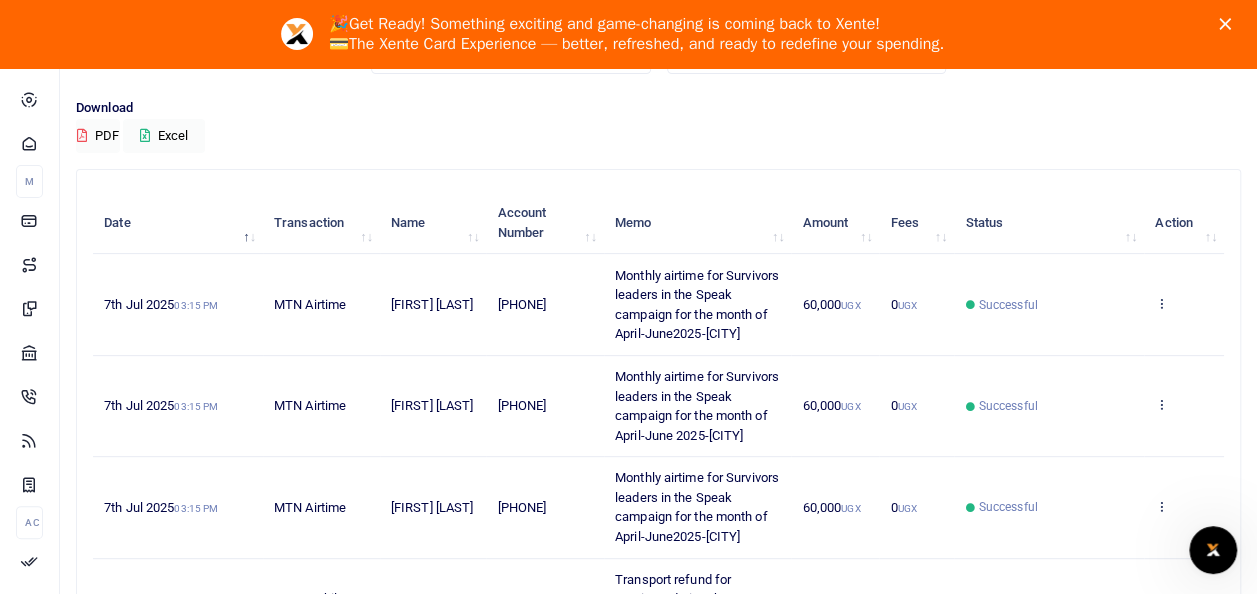 click on "Monthly airtime for Survivors leaders in the Speak campaign for the month of April-June2025-Tororo" at bounding box center (698, 304) 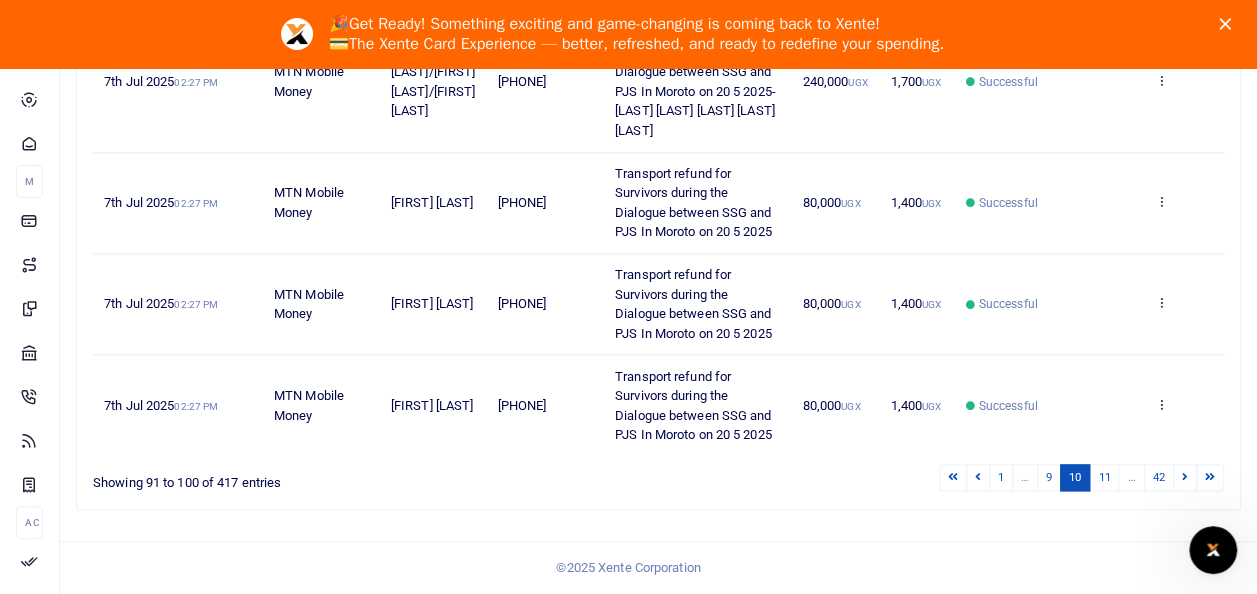 scroll, scrollTop: 1246, scrollLeft: 0, axis: vertical 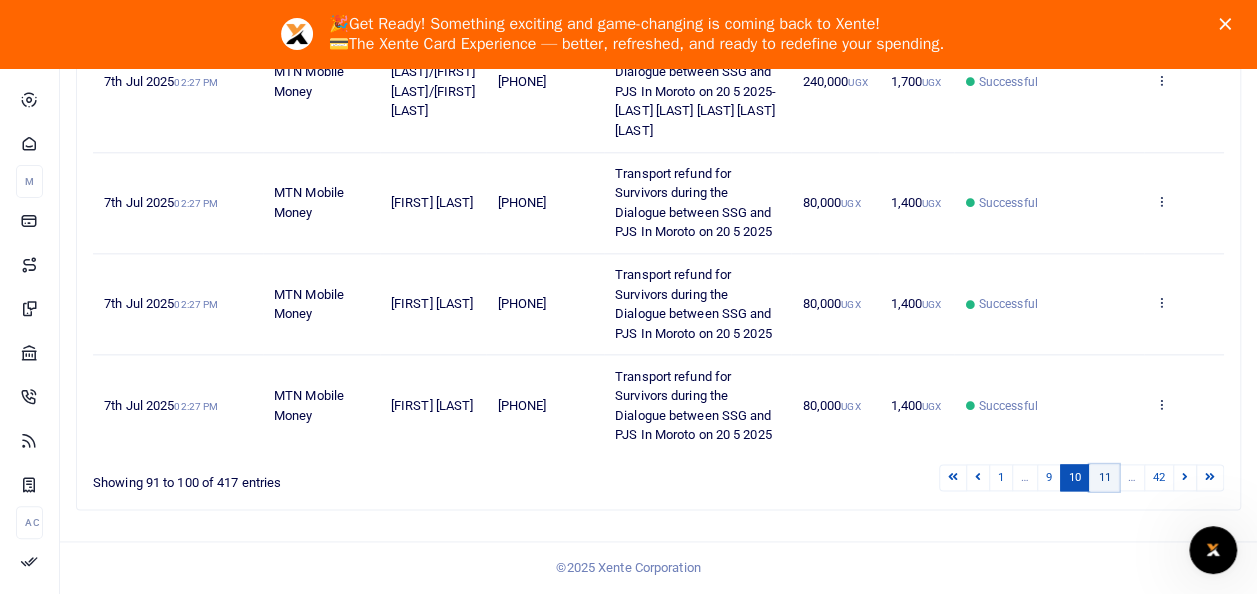 click on "11" at bounding box center [953, 477] 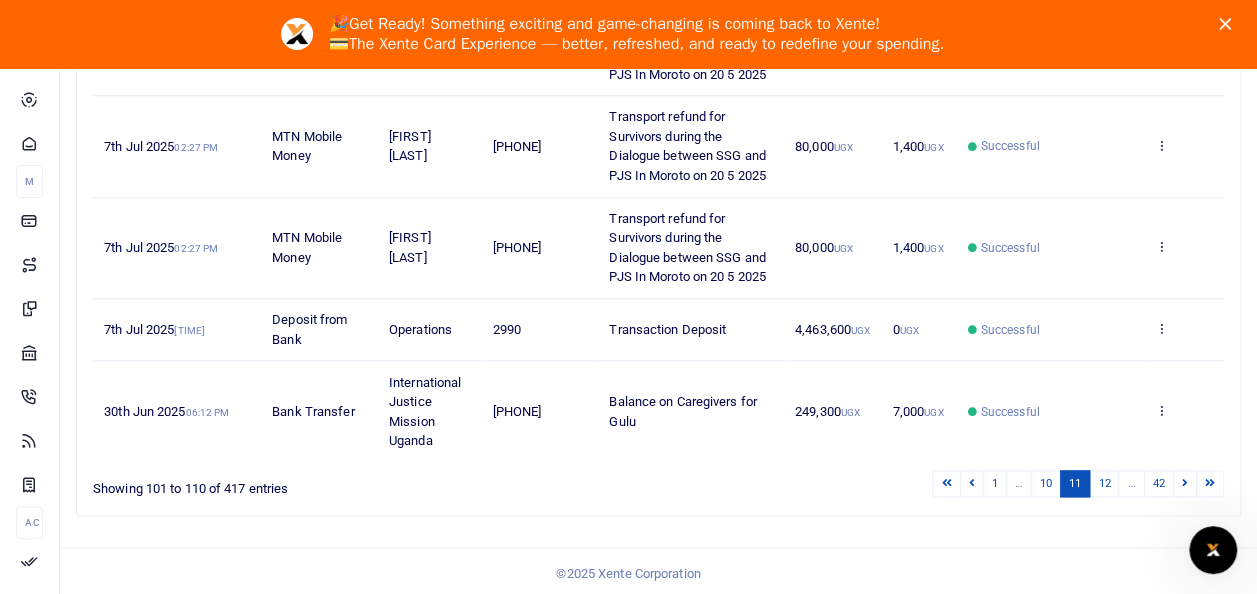 scroll, scrollTop: 992, scrollLeft: 0, axis: vertical 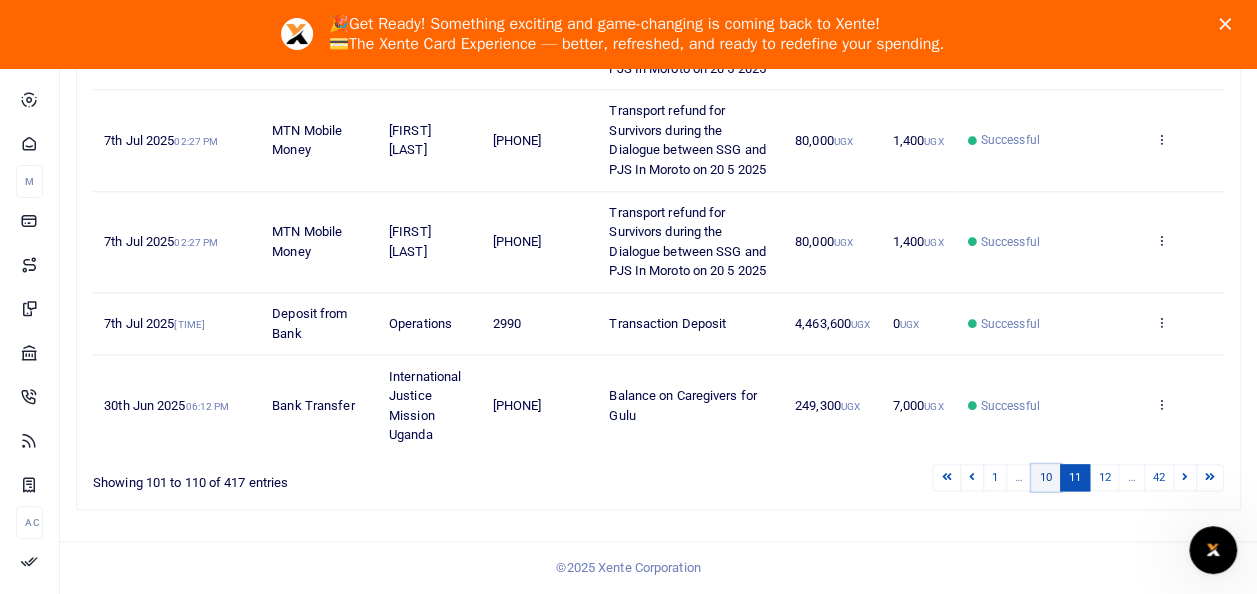 click on "10" at bounding box center [946, 477] 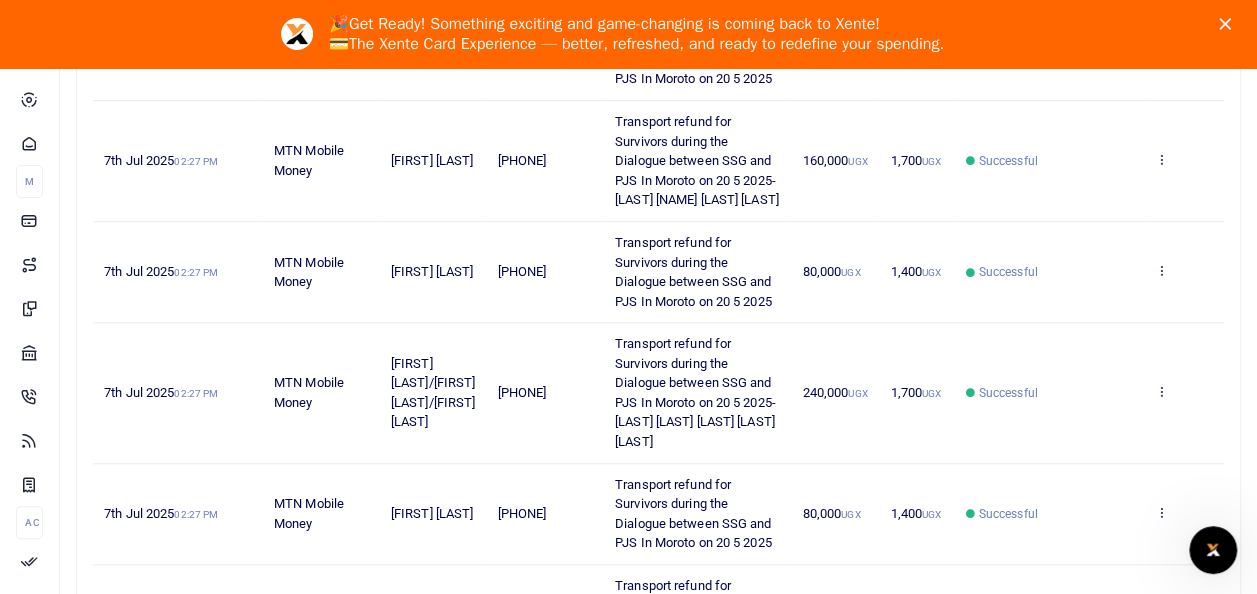 scroll, scrollTop: 1246, scrollLeft: 0, axis: vertical 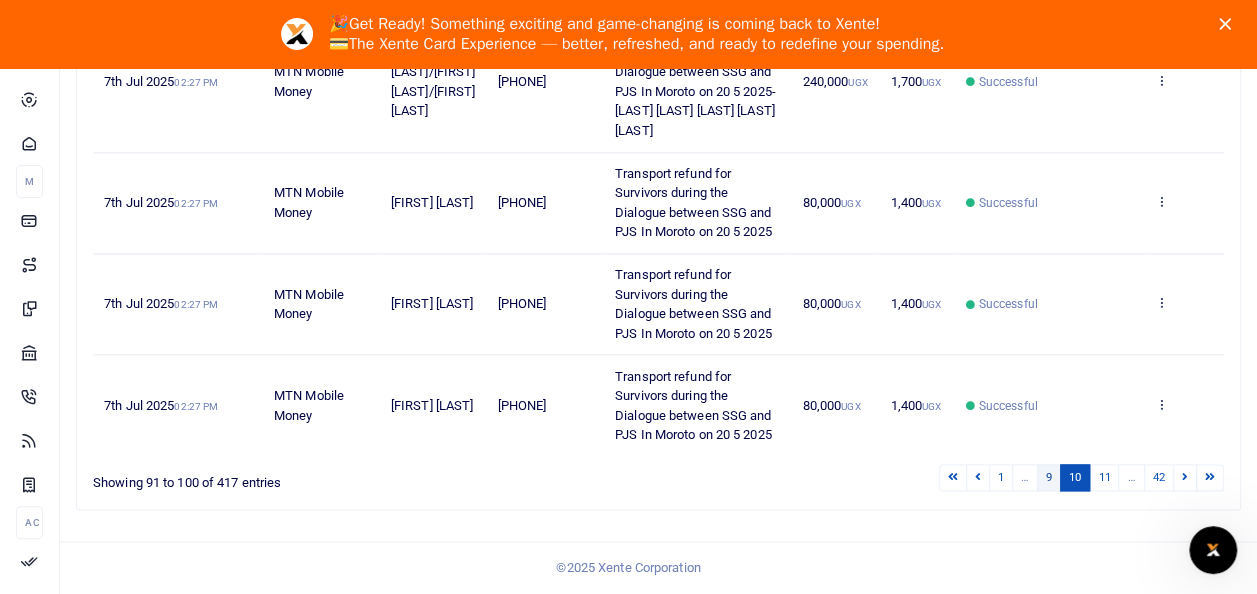 click on "9" at bounding box center (953, 477) 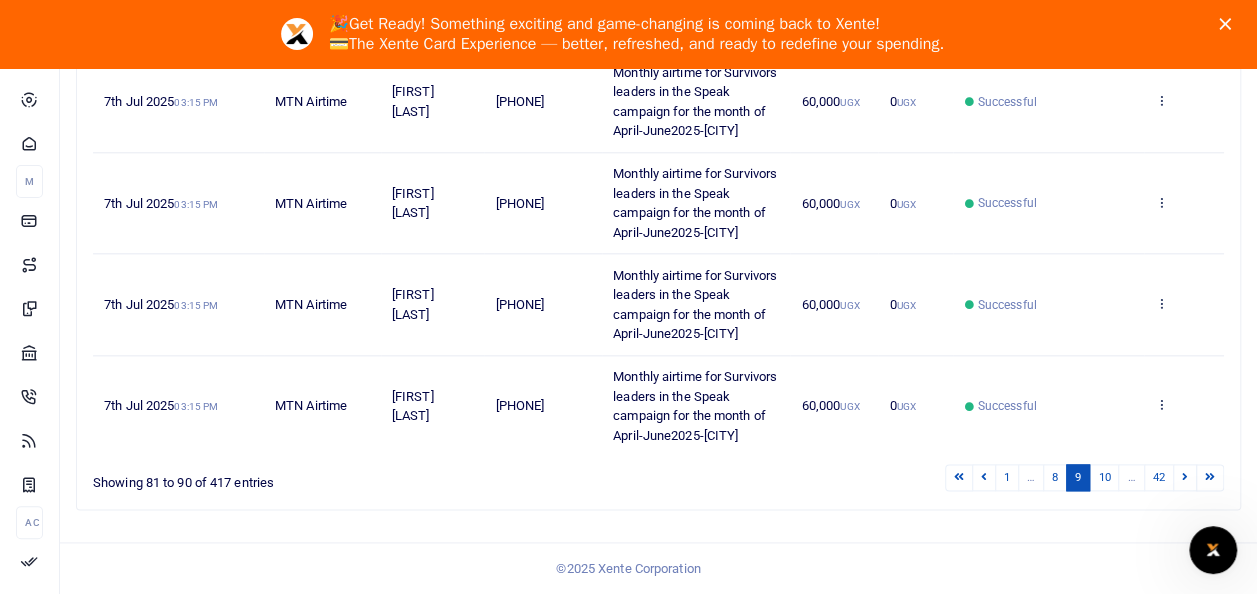 scroll, scrollTop: 1187, scrollLeft: 0, axis: vertical 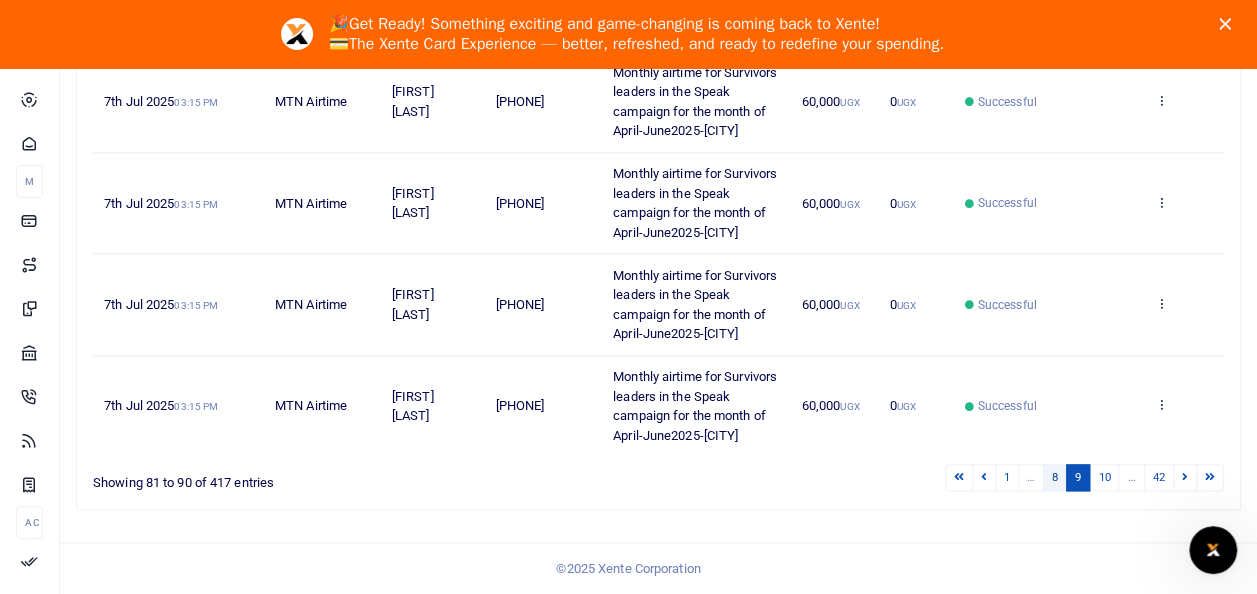 click on "8" at bounding box center [959, 477] 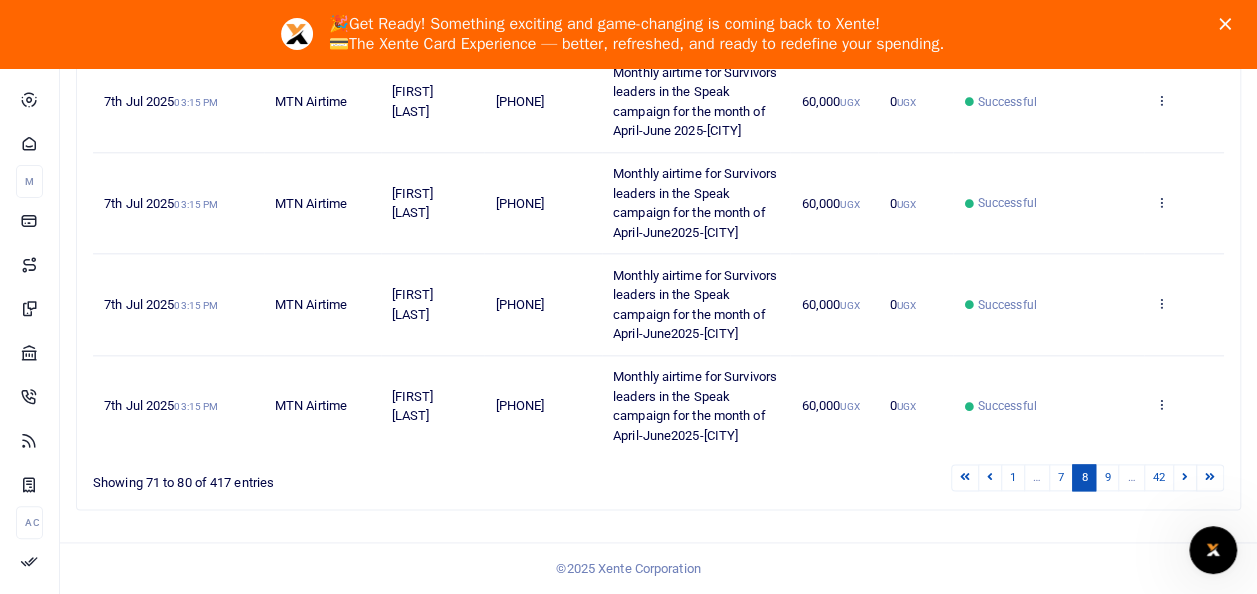 scroll, scrollTop: 1129, scrollLeft: 0, axis: vertical 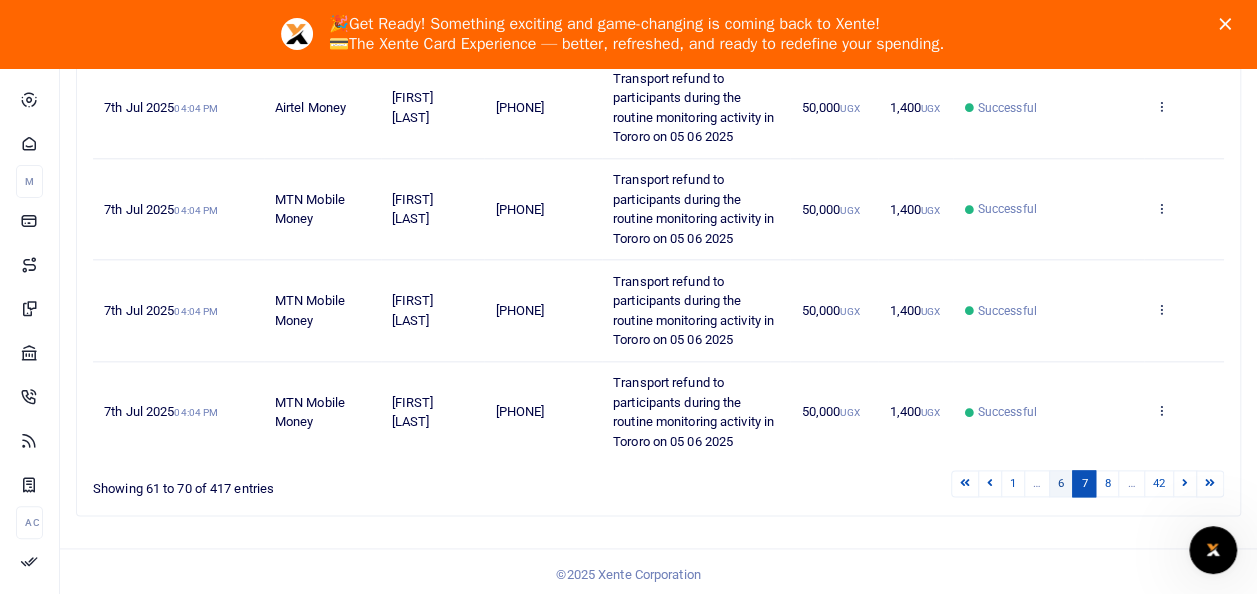 click on "6" at bounding box center [965, 483] 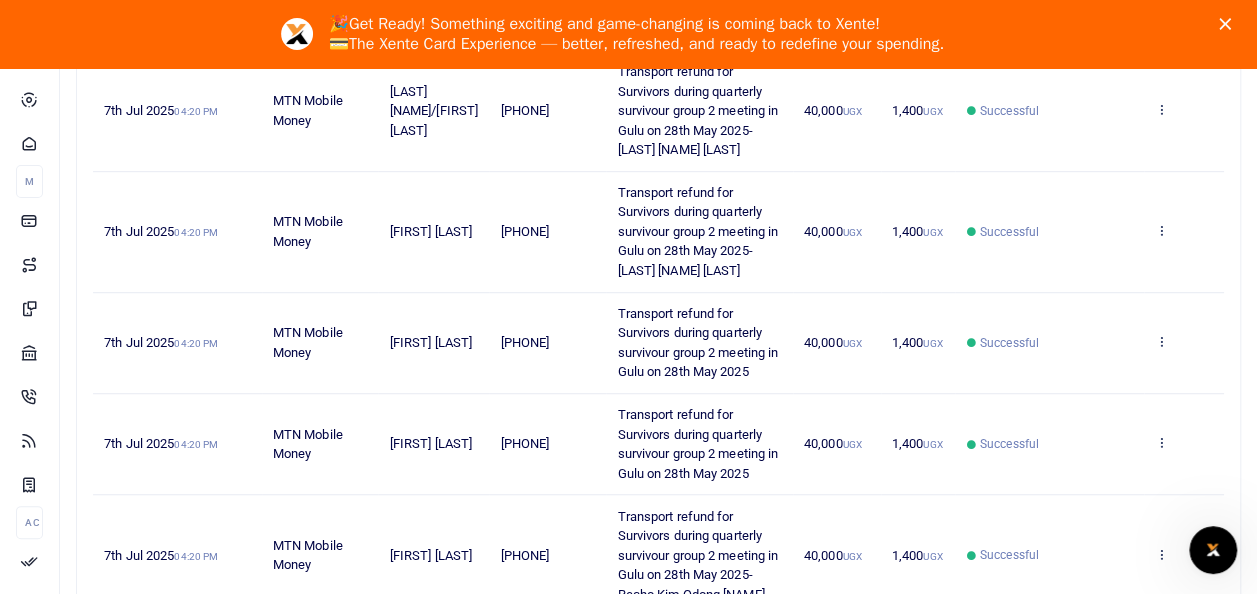scroll, scrollTop: 992, scrollLeft: 0, axis: vertical 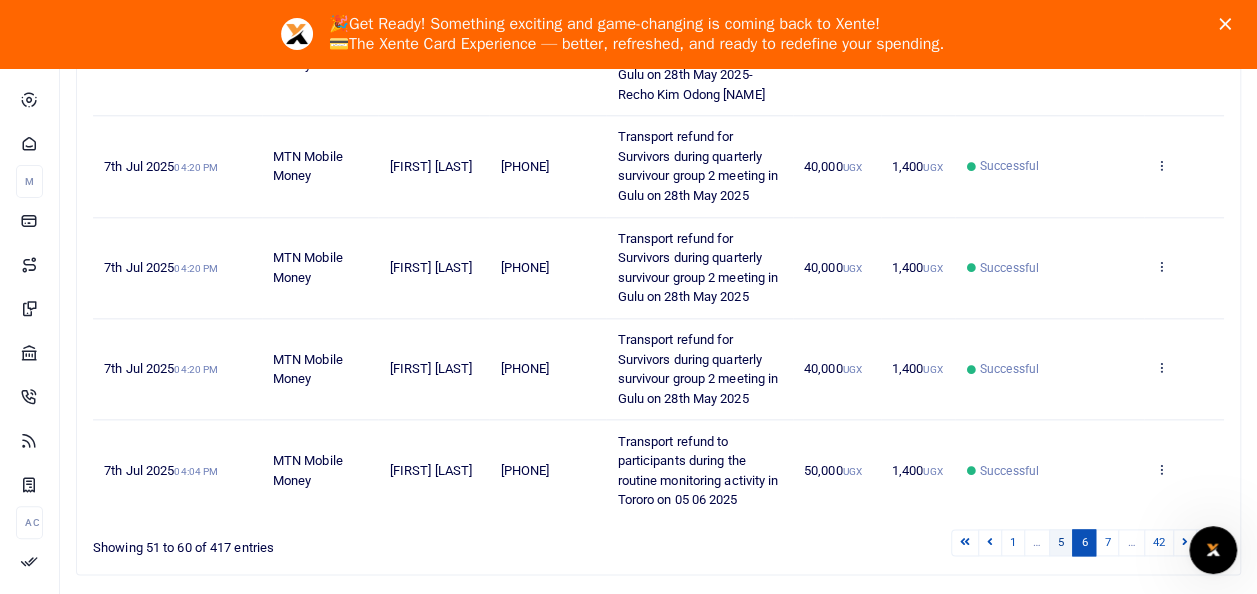 click on "5" at bounding box center (965, 542) 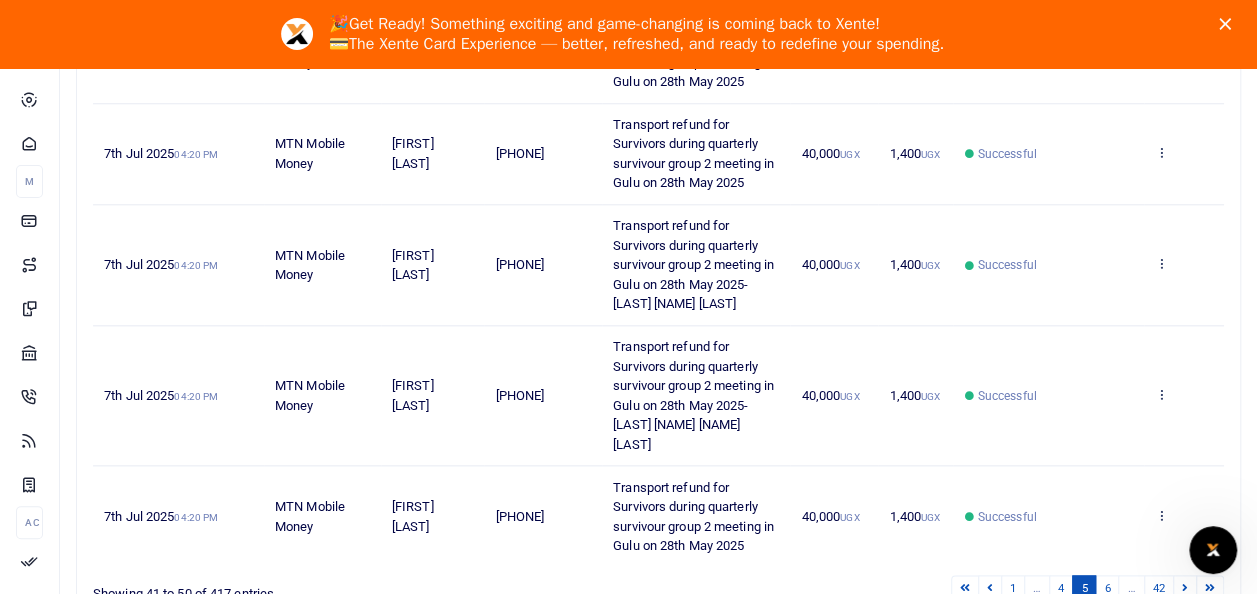 scroll, scrollTop: 1051, scrollLeft: 0, axis: vertical 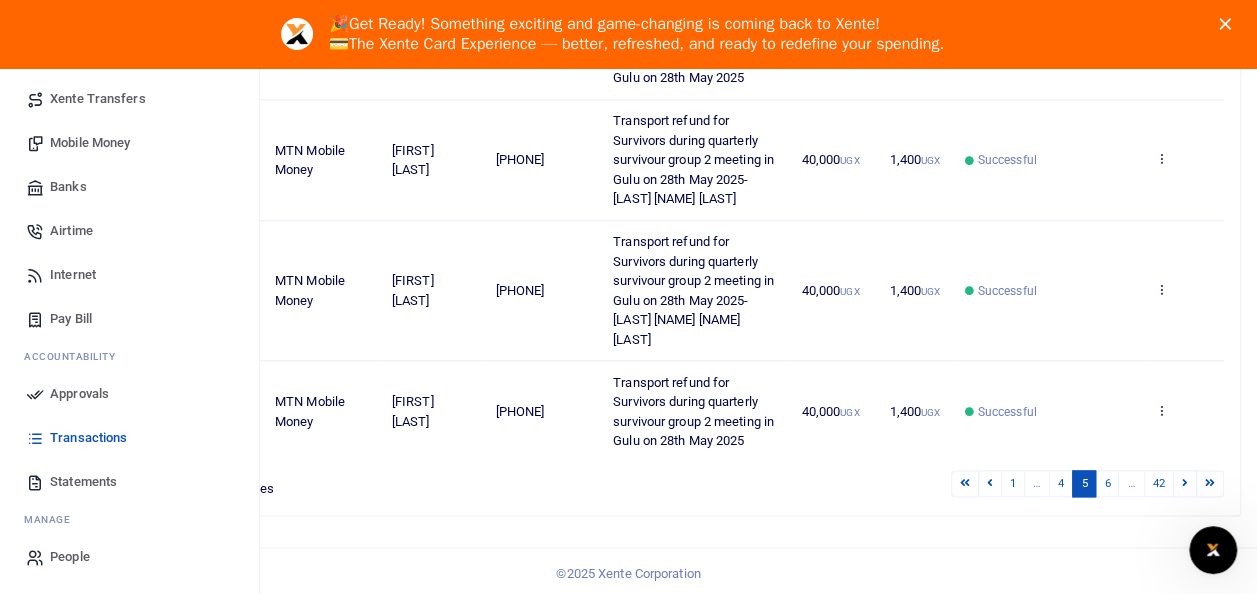 click on "Statements" at bounding box center (83, 482) 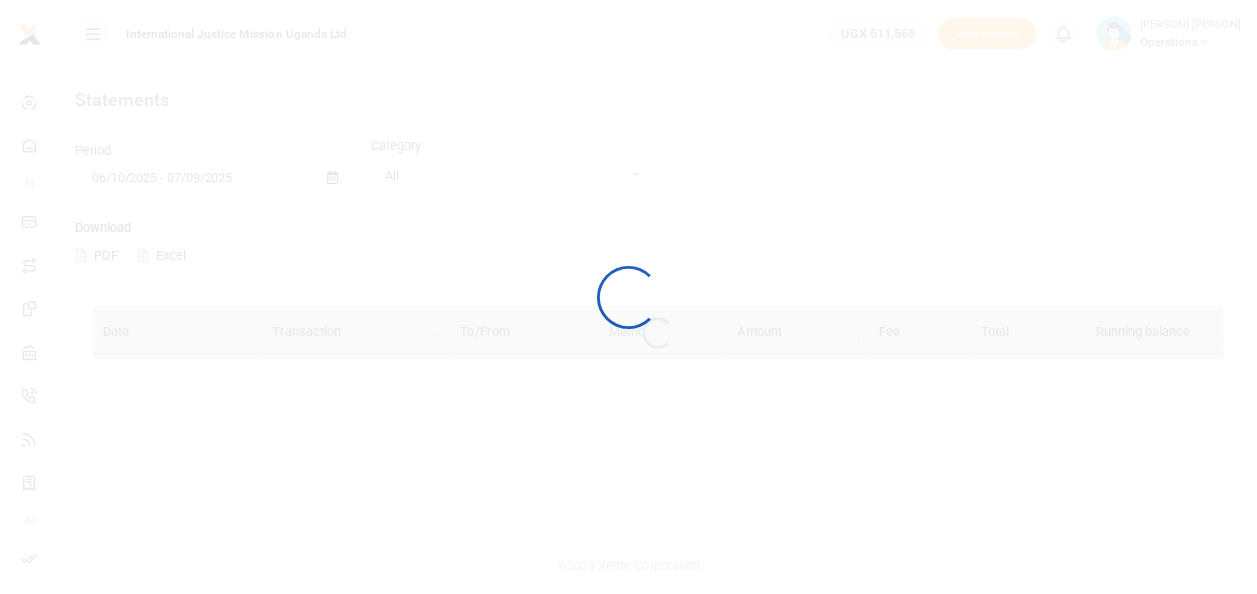 scroll, scrollTop: 0, scrollLeft: 0, axis: both 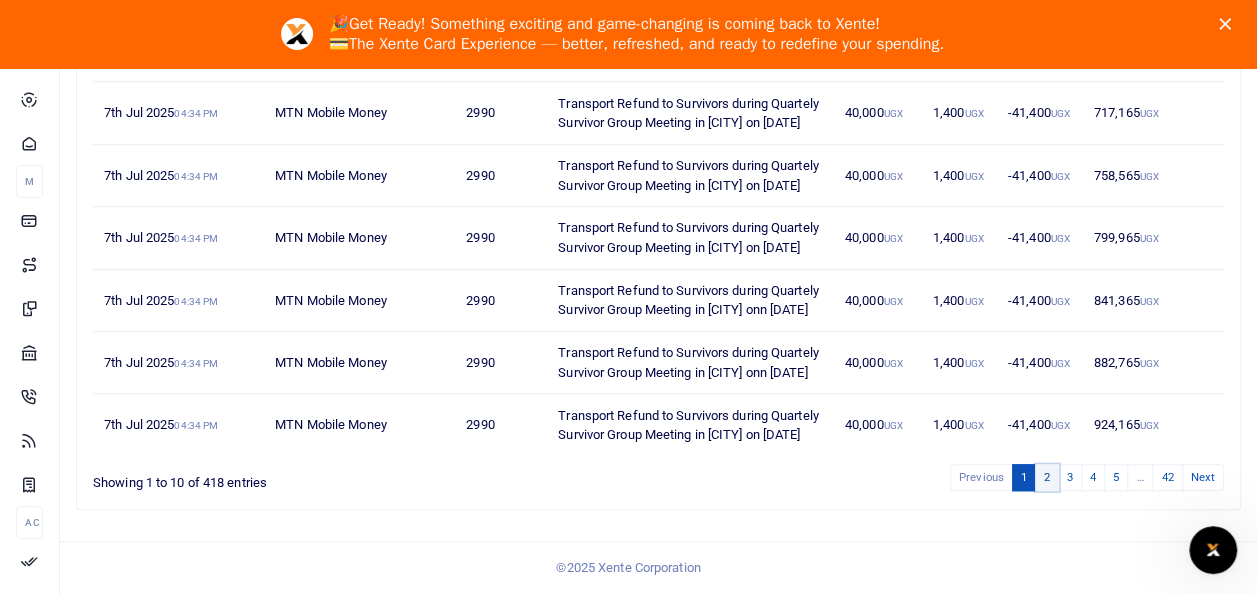 click on "2" at bounding box center [981, 477] 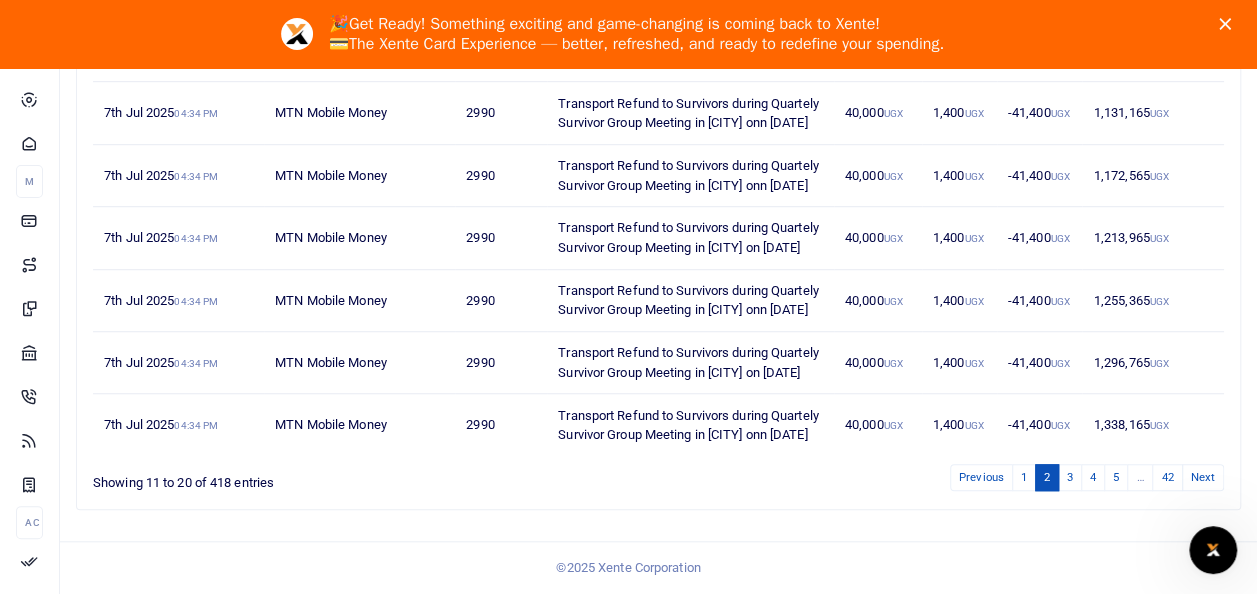 scroll, scrollTop: 778, scrollLeft: 0, axis: vertical 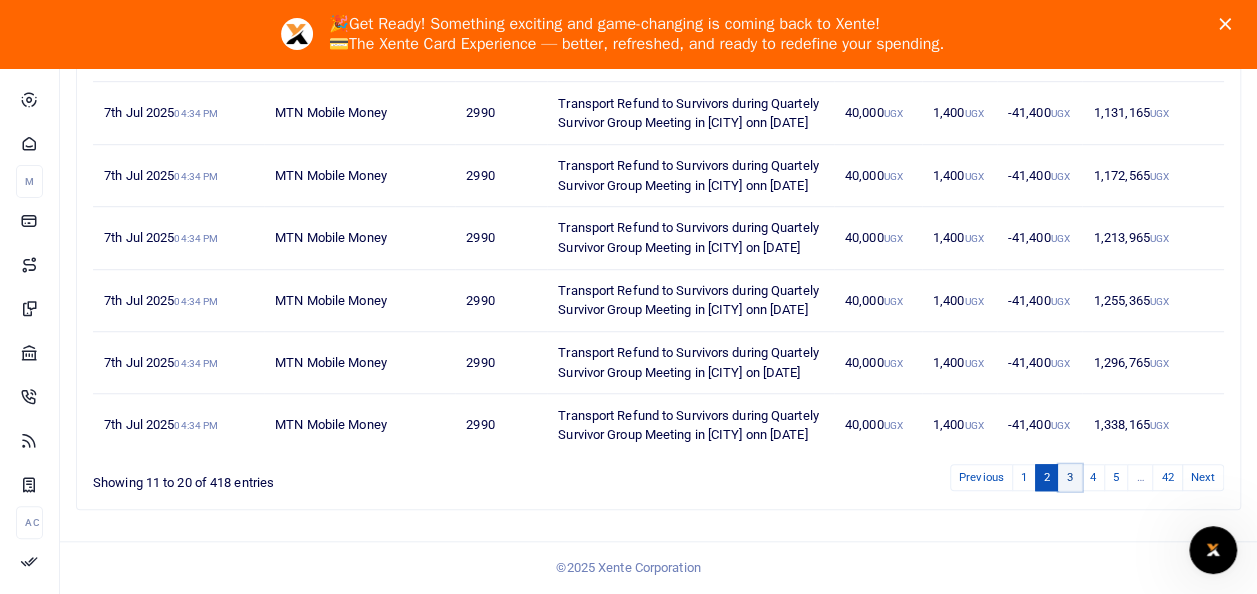 click on "3" at bounding box center [981, 477] 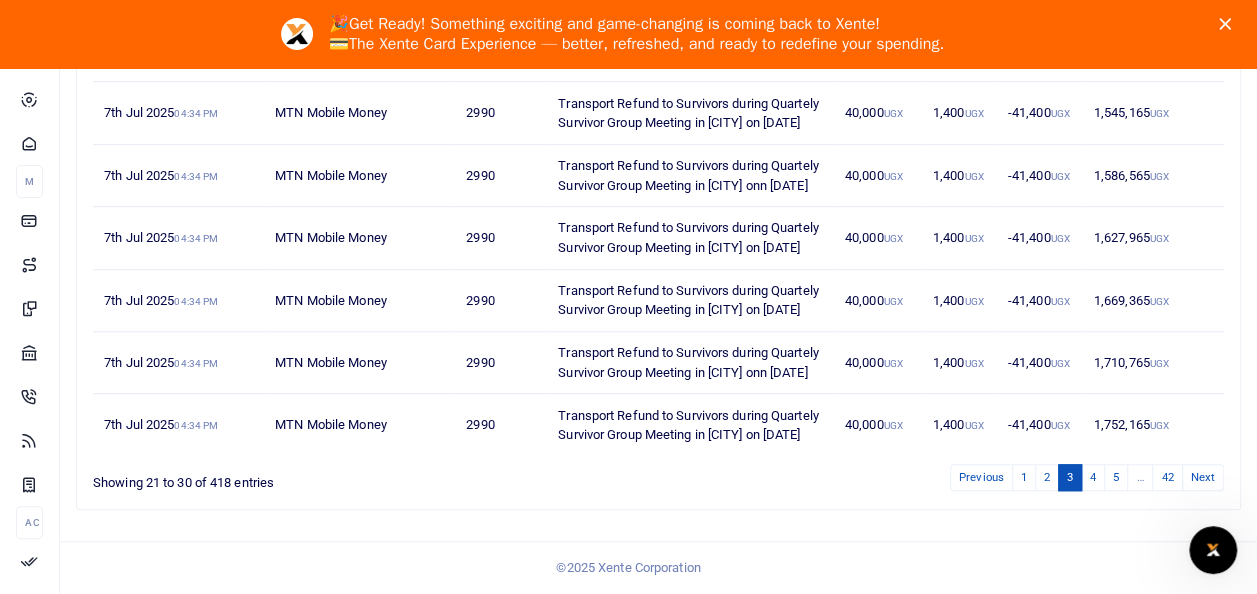 scroll, scrollTop: 778, scrollLeft: 0, axis: vertical 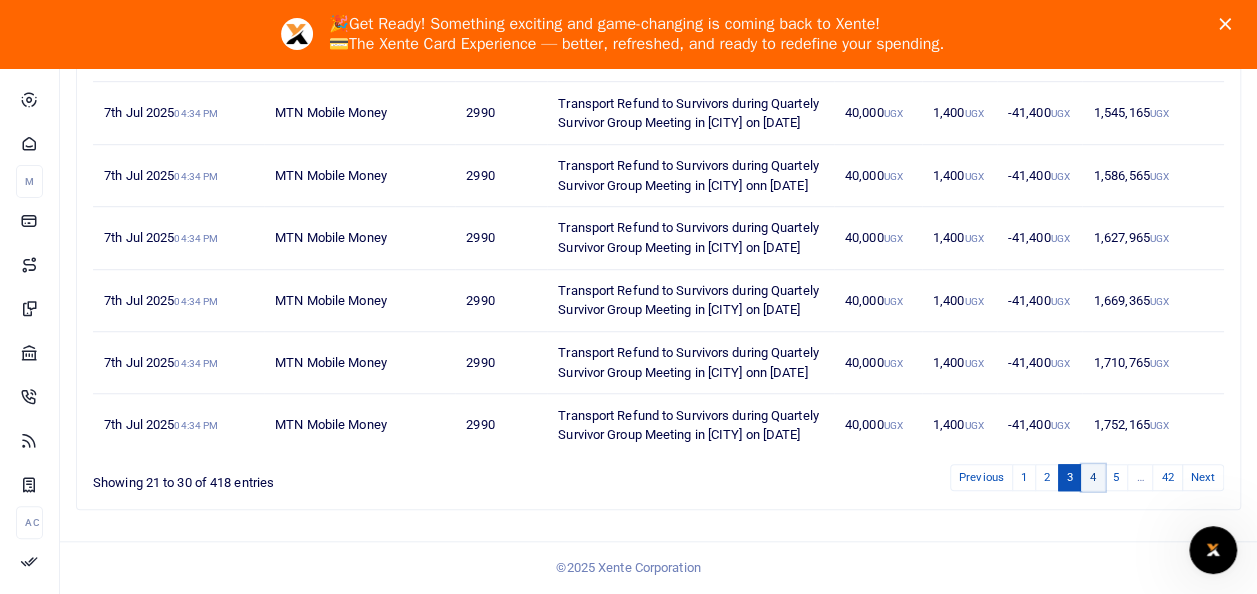 click on "4" at bounding box center [981, 477] 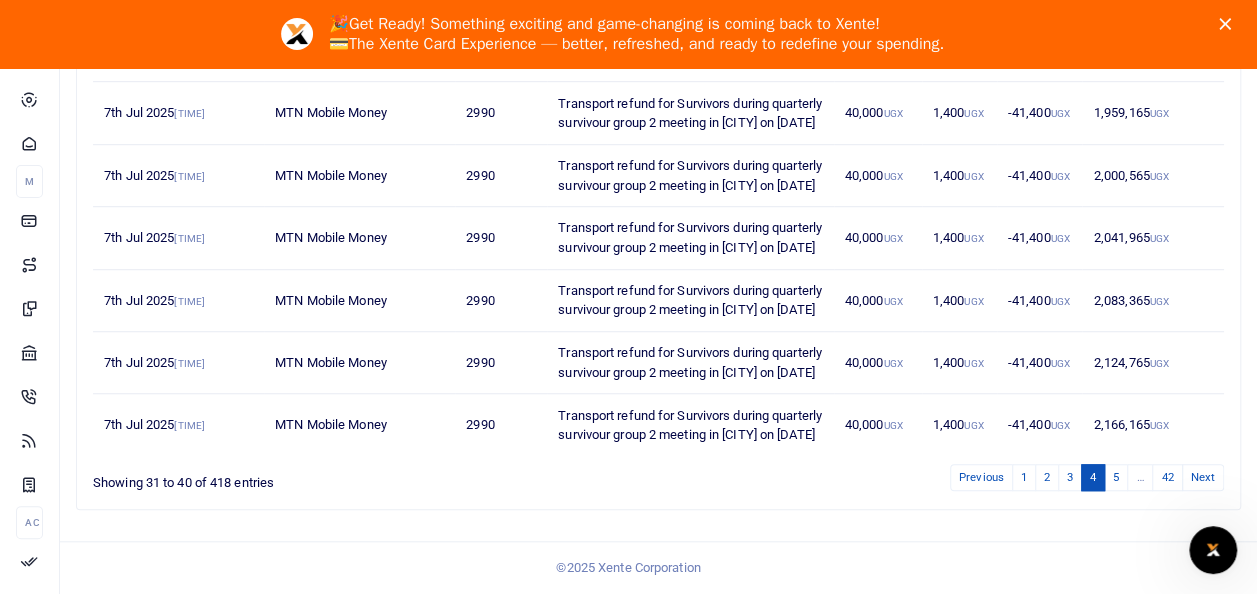 scroll, scrollTop: 778, scrollLeft: 0, axis: vertical 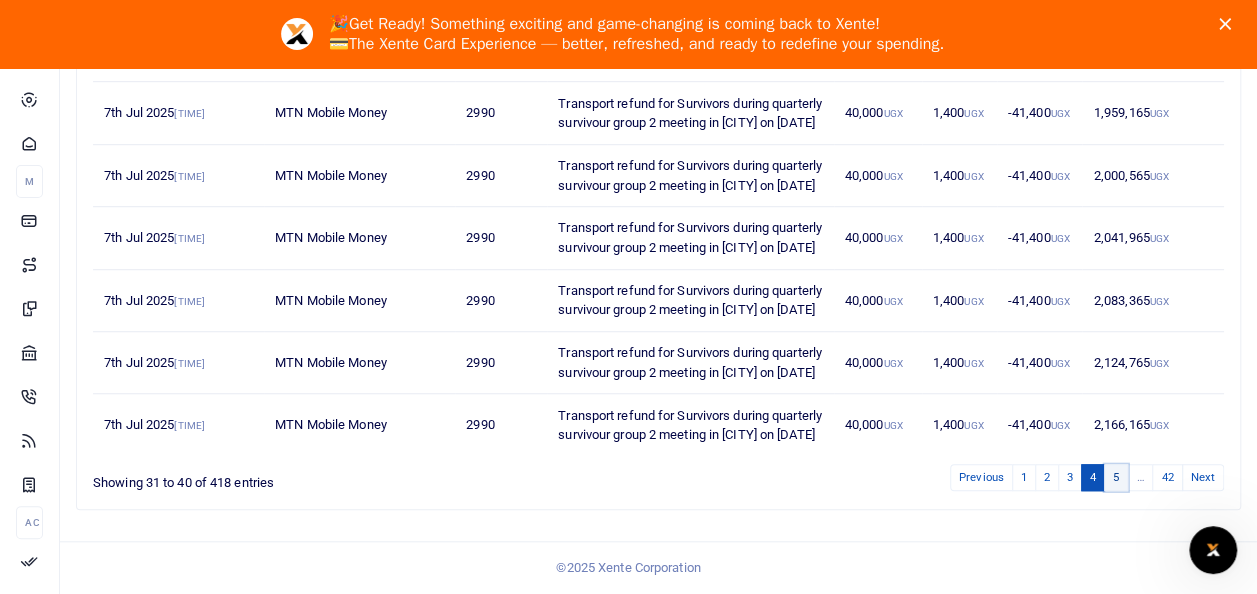 click on "5" at bounding box center (981, 477) 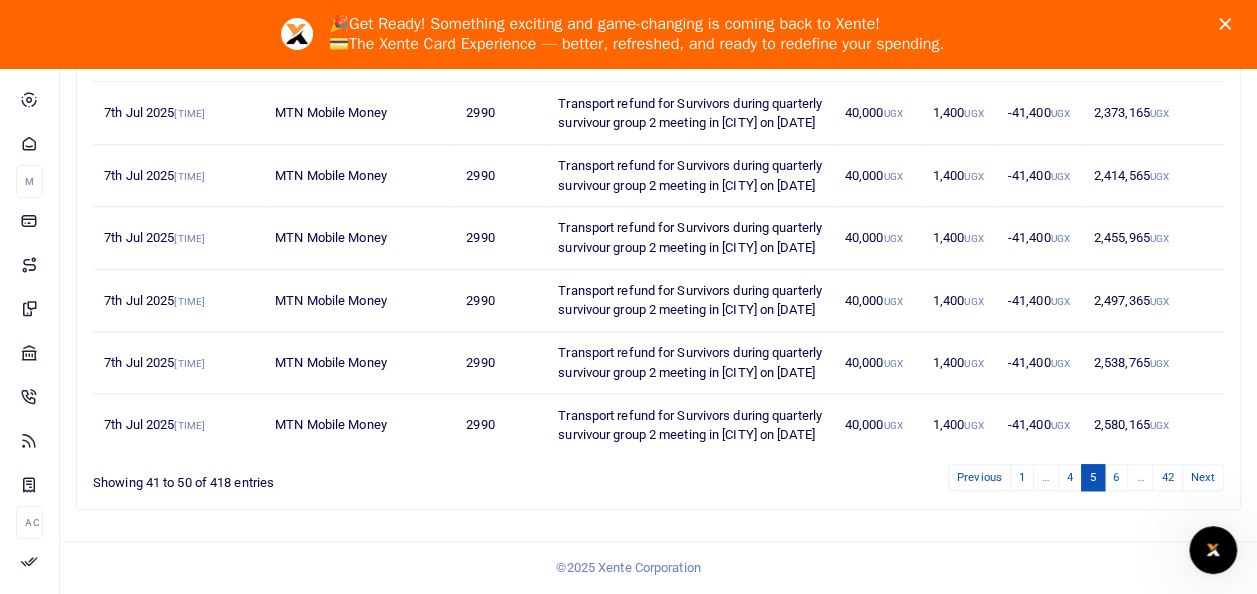 scroll, scrollTop: 778, scrollLeft: 0, axis: vertical 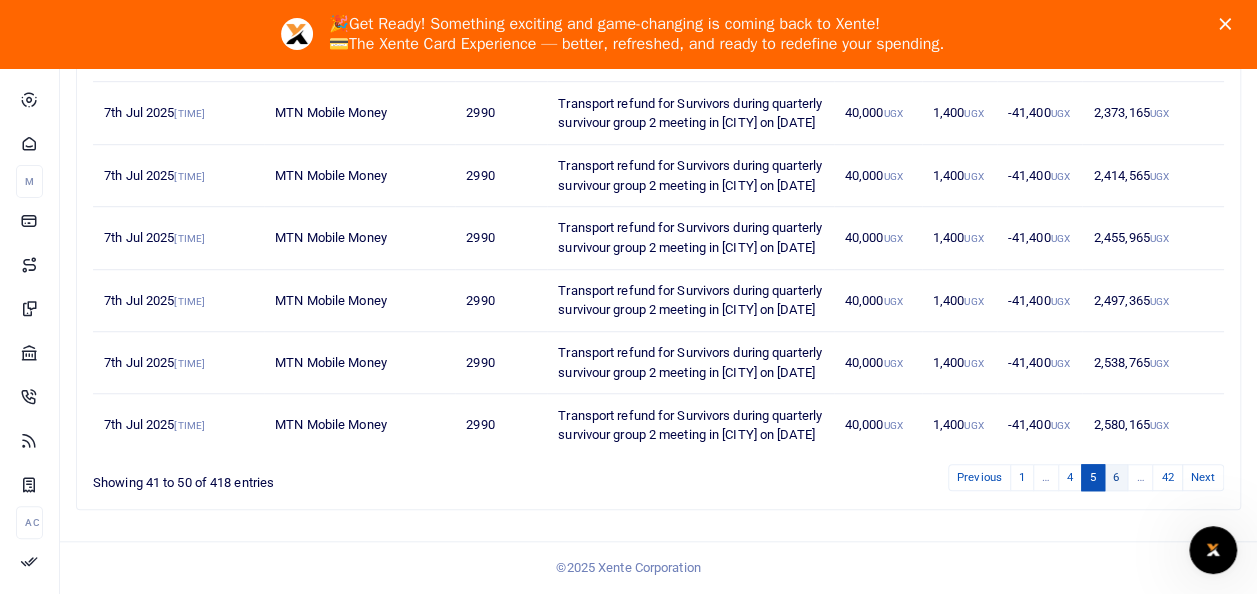 click on "6" at bounding box center [979, 477] 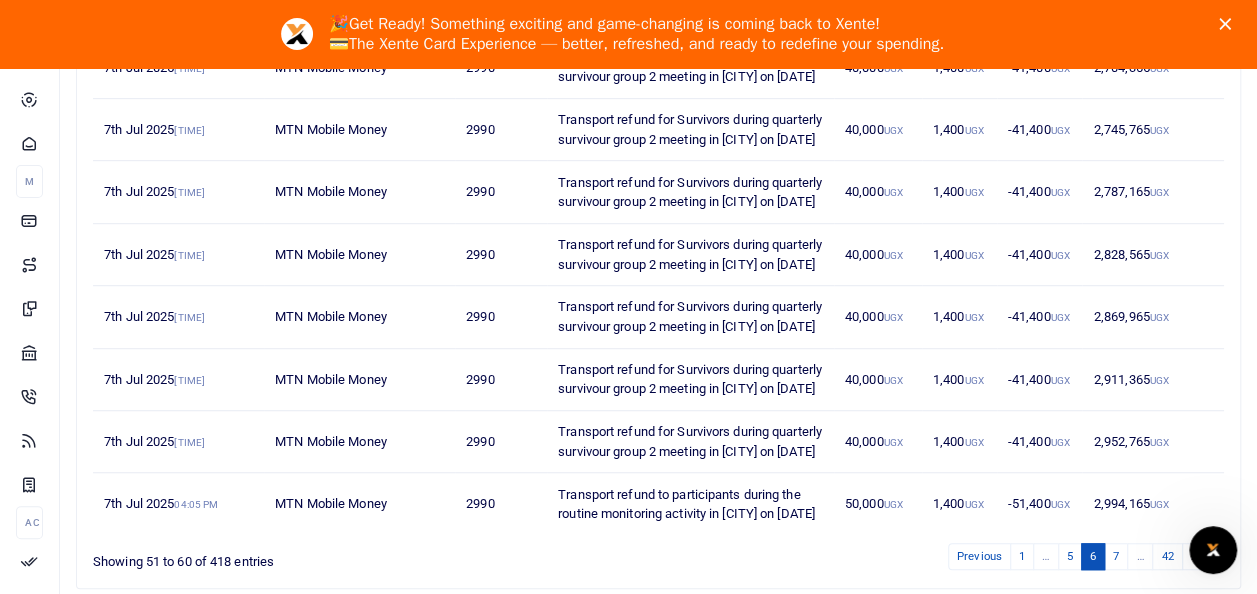 scroll, scrollTop: 758, scrollLeft: 0, axis: vertical 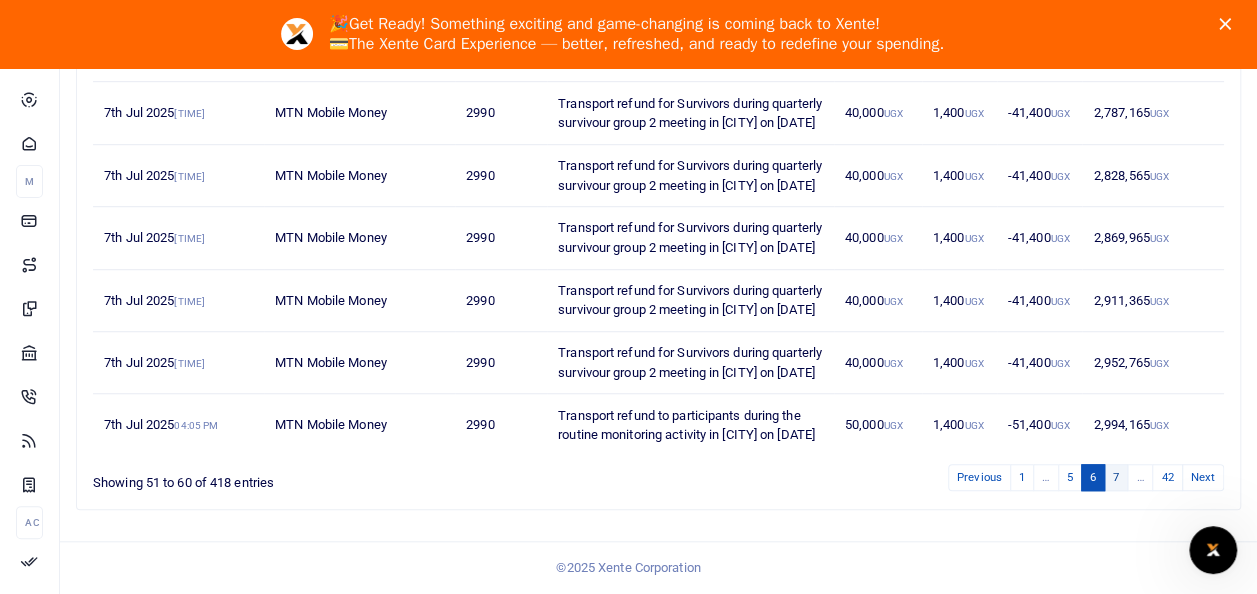 click on "7" at bounding box center (979, 477) 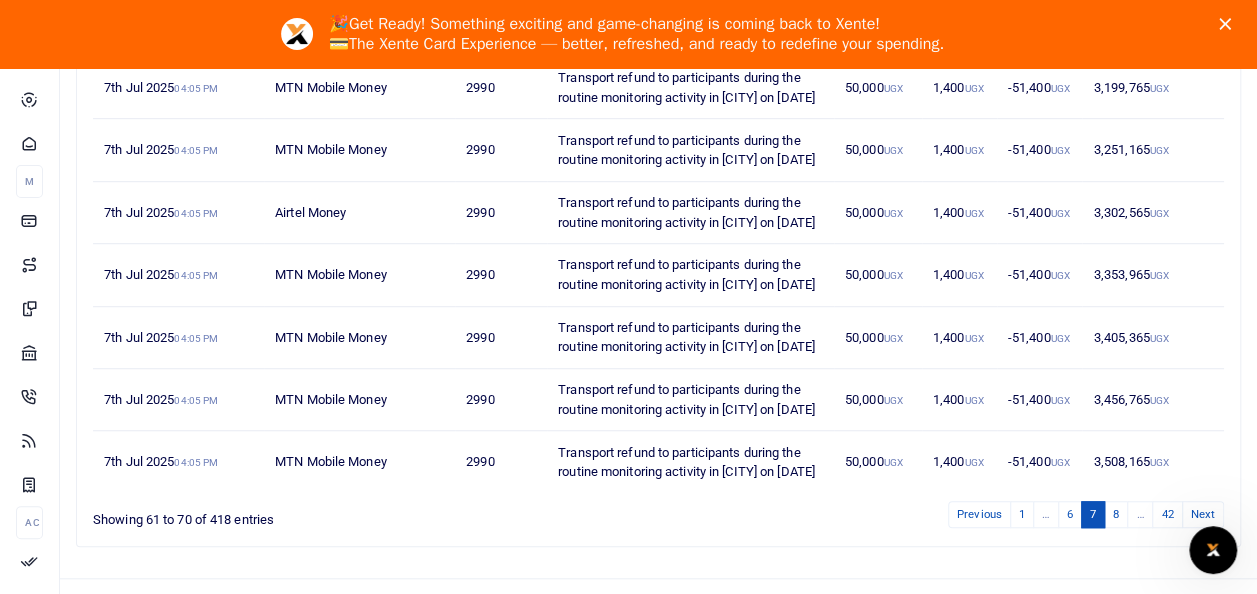 scroll, scrollTop: 583, scrollLeft: 0, axis: vertical 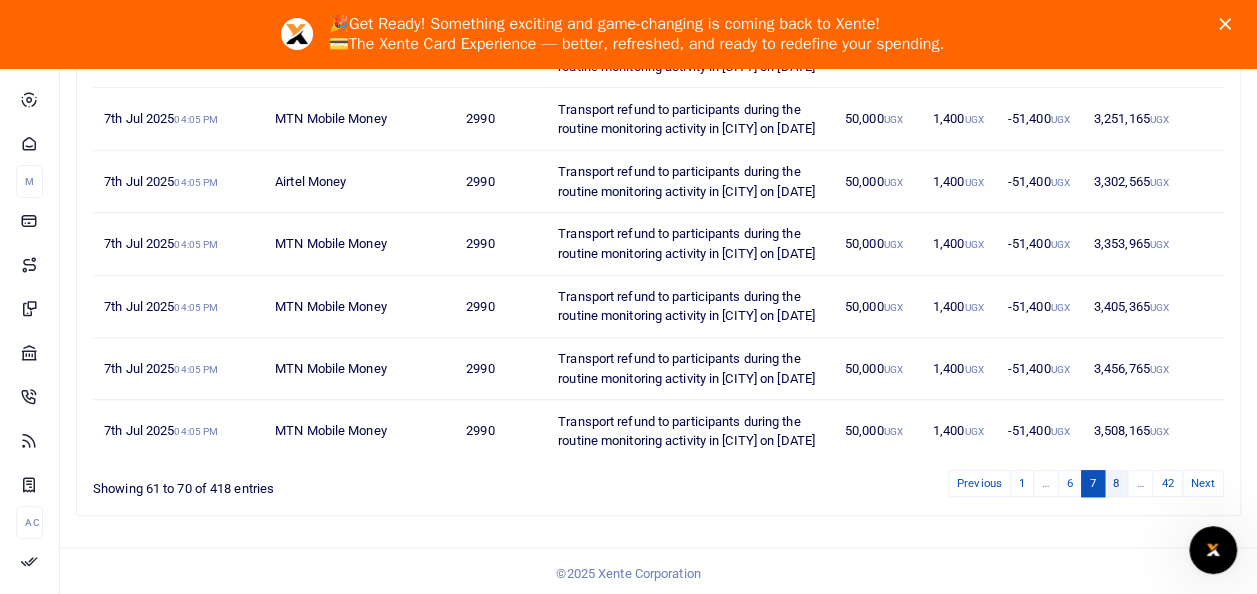 click on "8" at bounding box center (979, 483) 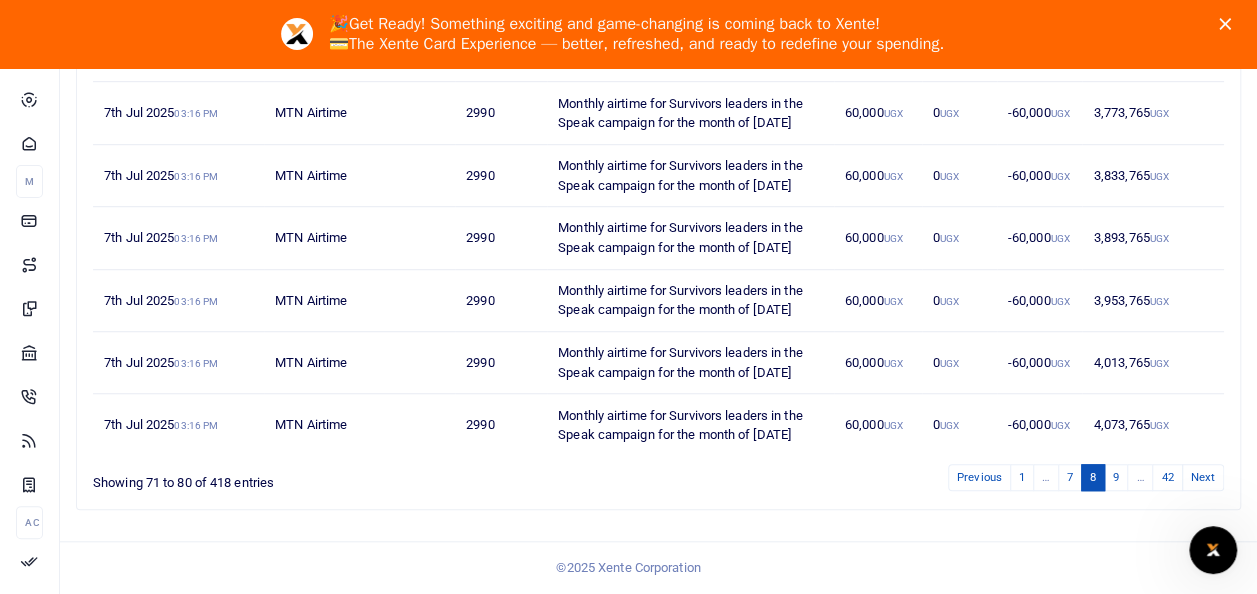 scroll, scrollTop: 719, scrollLeft: 0, axis: vertical 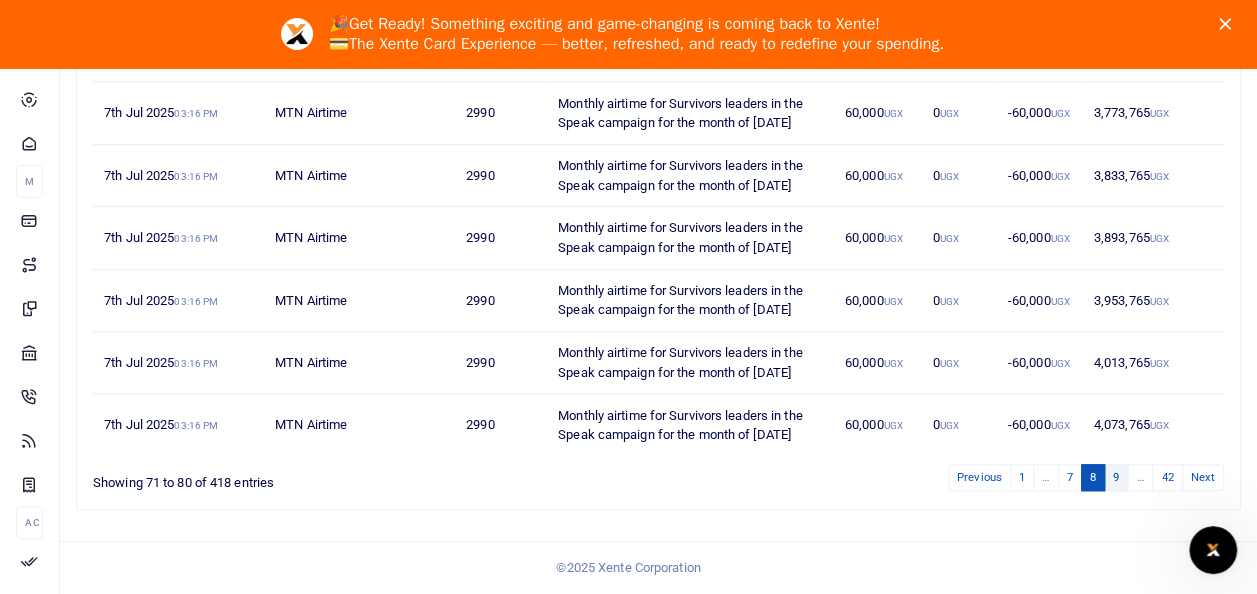 click on "9" at bounding box center (979, 477) 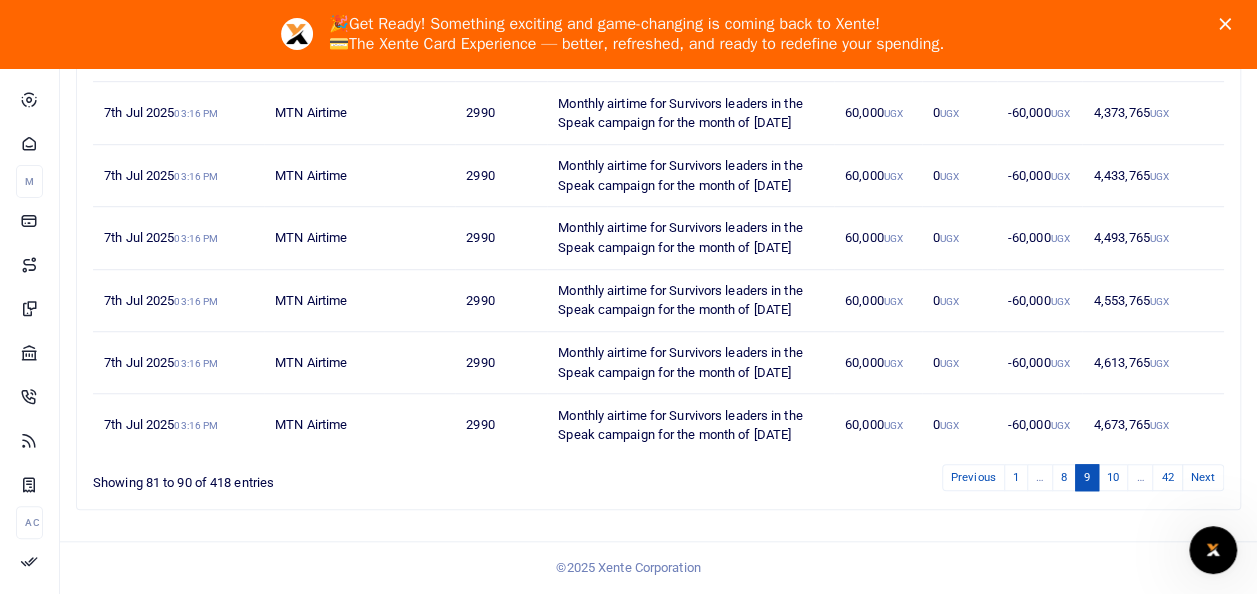 scroll, scrollTop: 778, scrollLeft: 0, axis: vertical 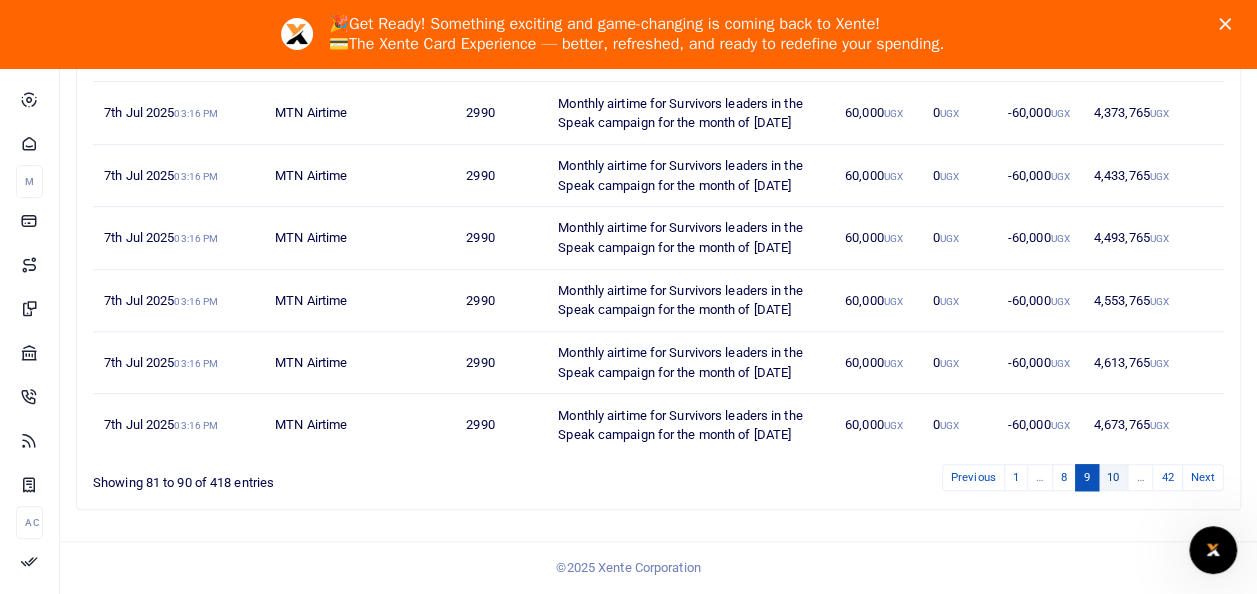 click on "10" at bounding box center [973, 477] 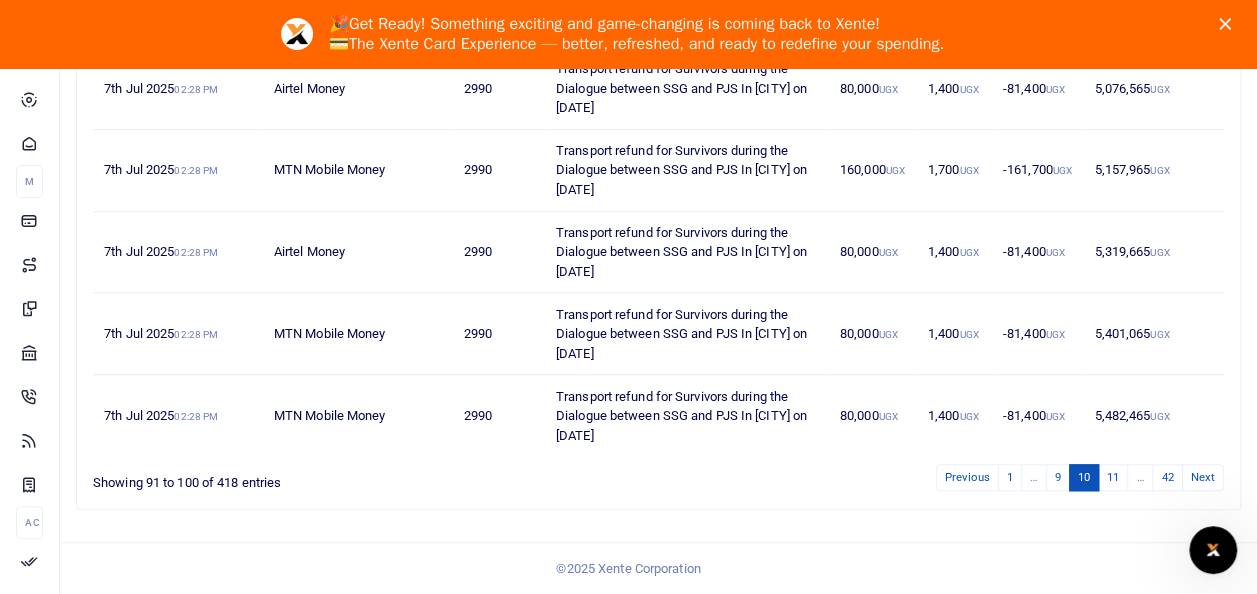 scroll, scrollTop: 778, scrollLeft: 0, axis: vertical 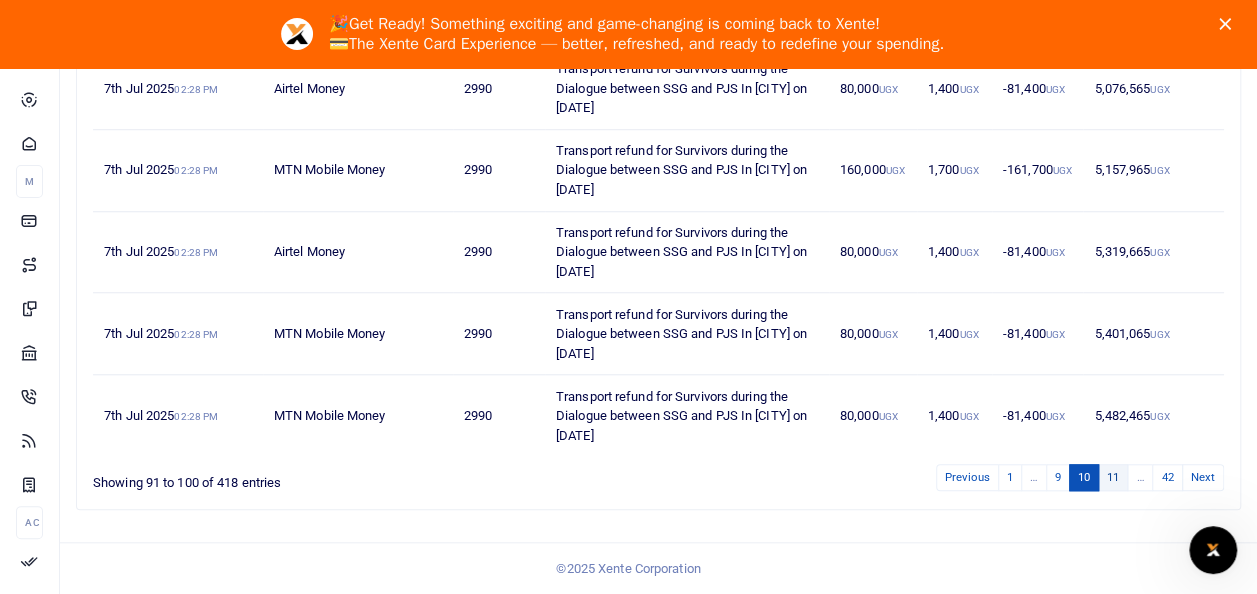 click on "11" at bounding box center (967, 477) 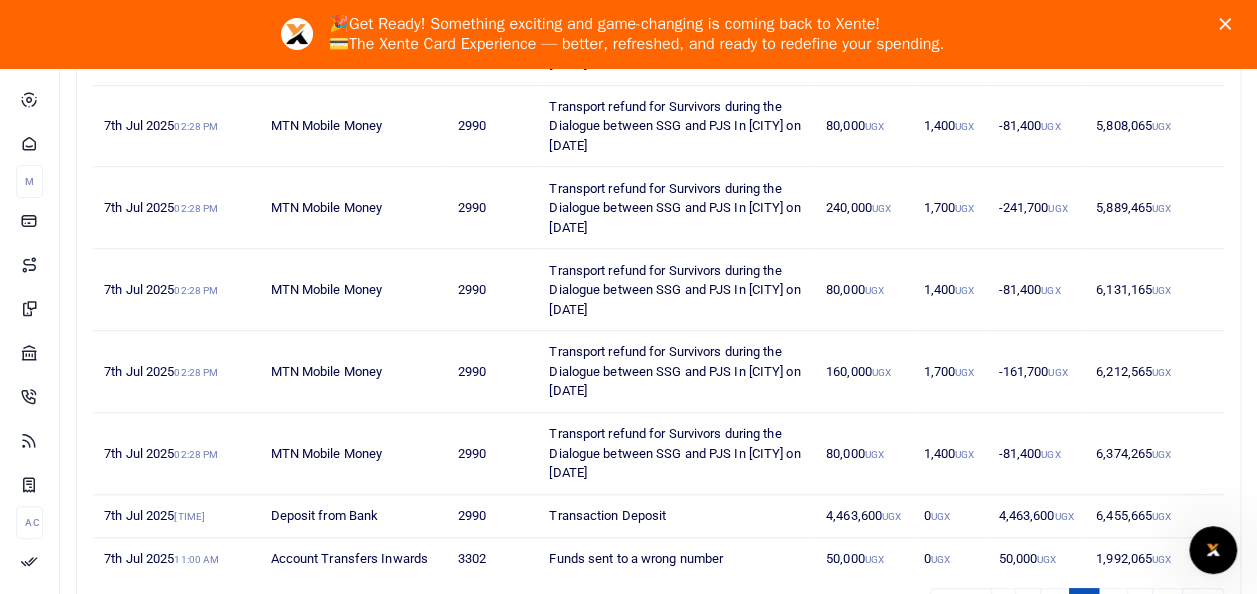 scroll, scrollTop: 719, scrollLeft: 0, axis: vertical 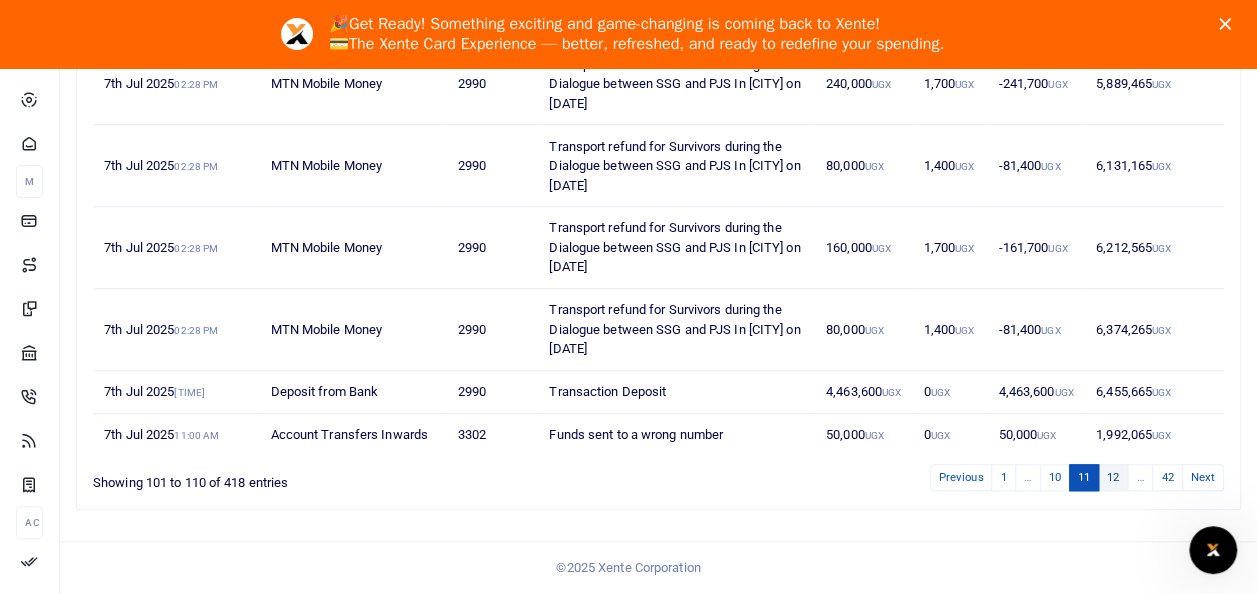 click on "12" at bounding box center [961, 477] 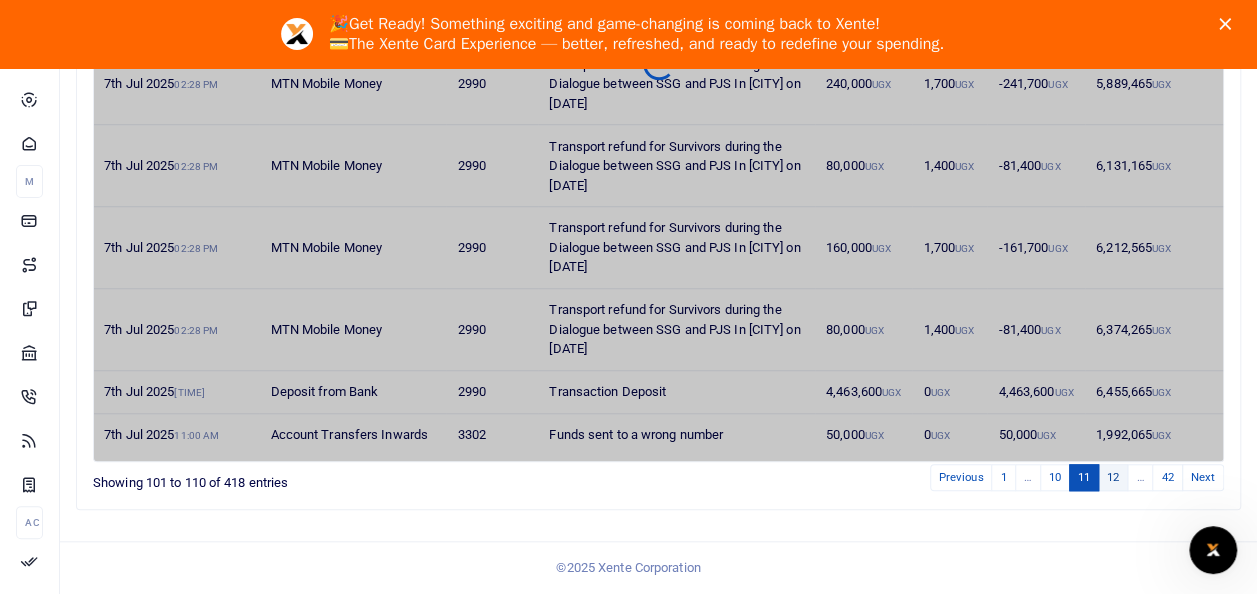 scroll, scrollTop: 700, scrollLeft: 0, axis: vertical 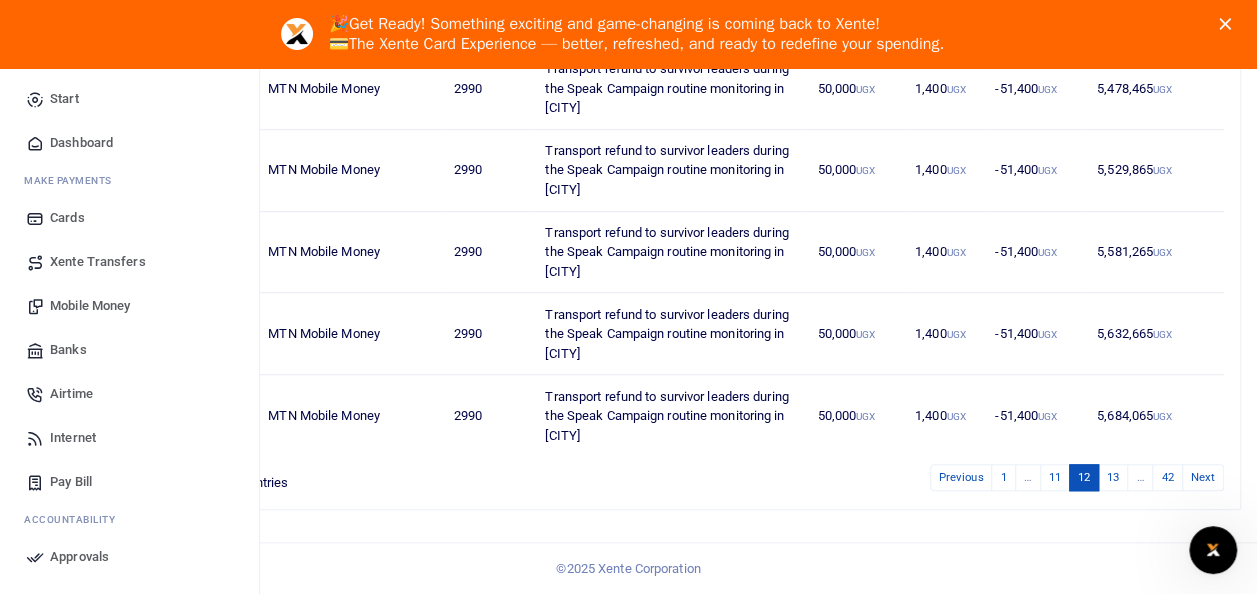 click on "Mobile Money" at bounding box center [90, 306] 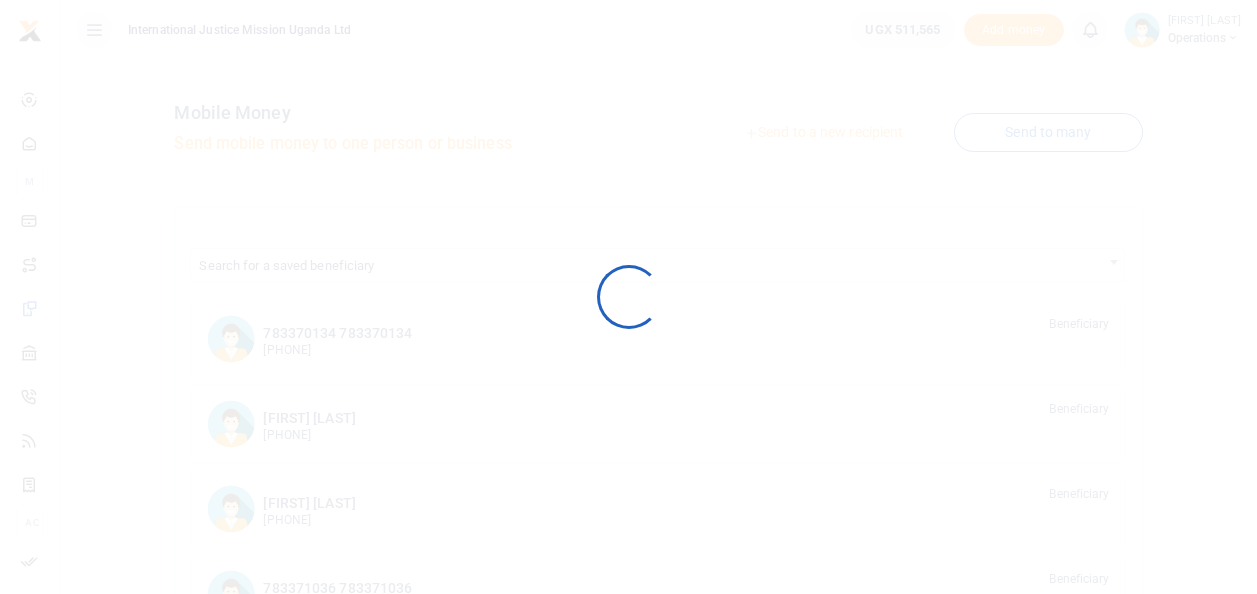 scroll, scrollTop: 0, scrollLeft: 0, axis: both 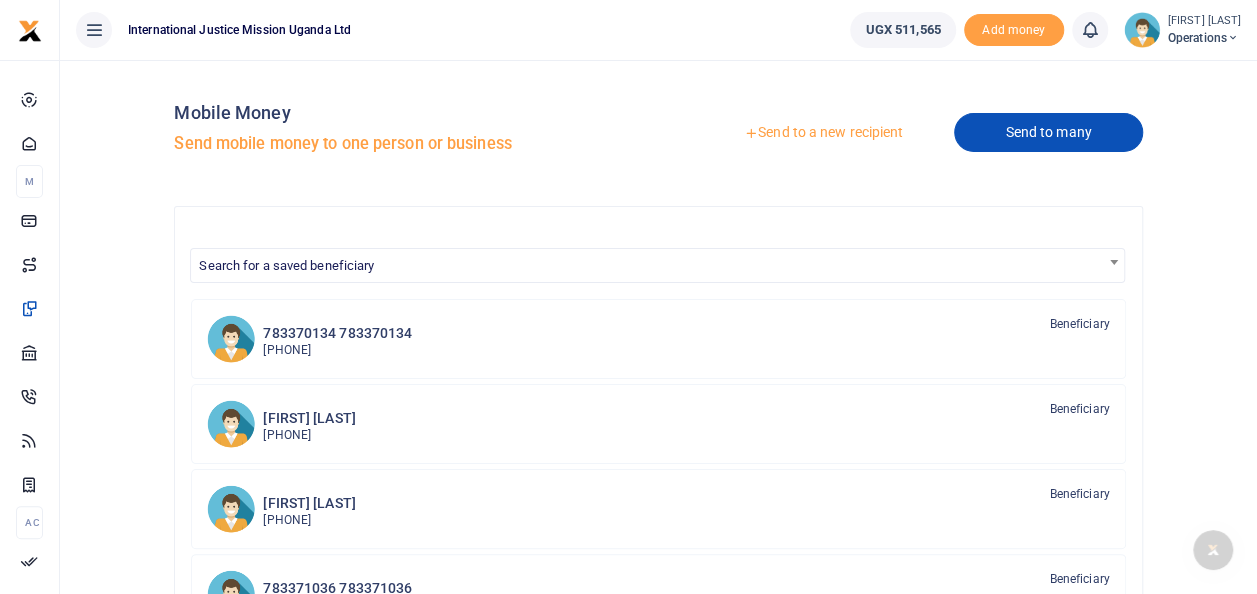 click on "Mobile Money
Send mobile money to one person or business
Send to a new recipient
Send to many
Search for a saved beneficiary
[PHONE] [PHONE]
[PHONE]" at bounding box center [658, 552] 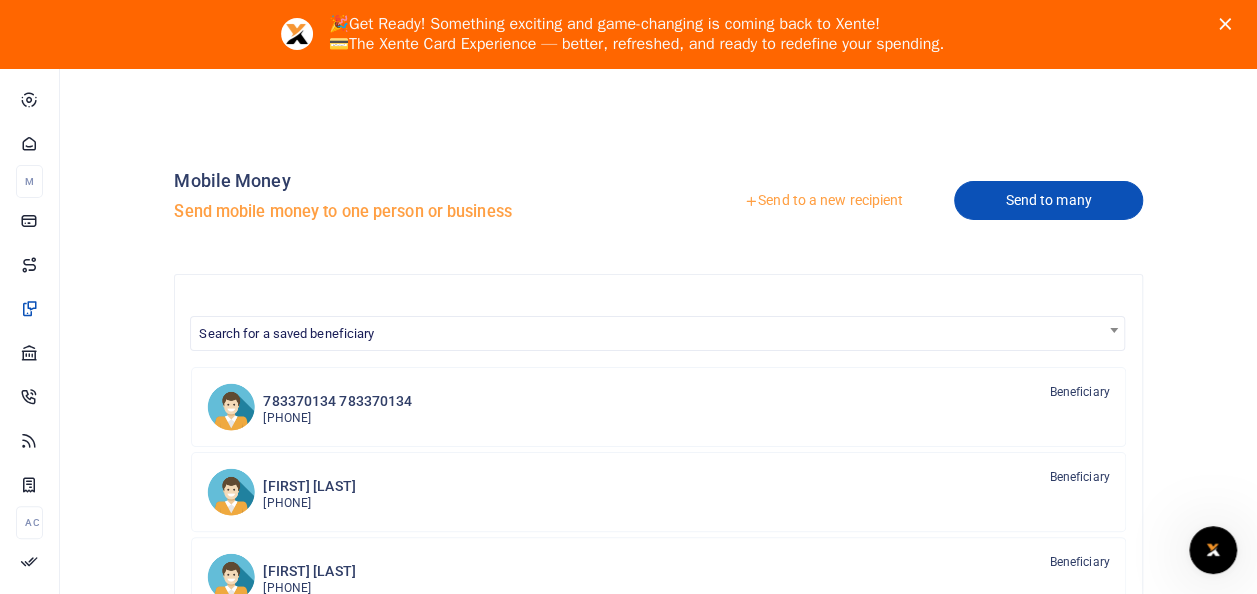 click on "Send to many" at bounding box center [1048, 200] 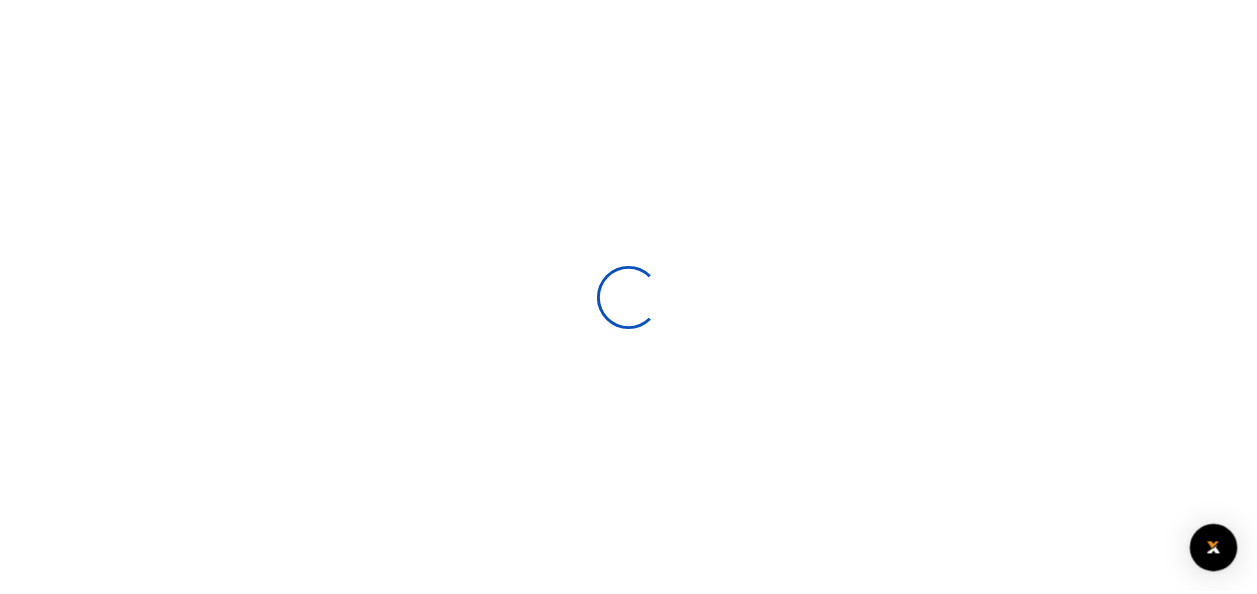 scroll, scrollTop: 0, scrollLeft: 0, axis: both 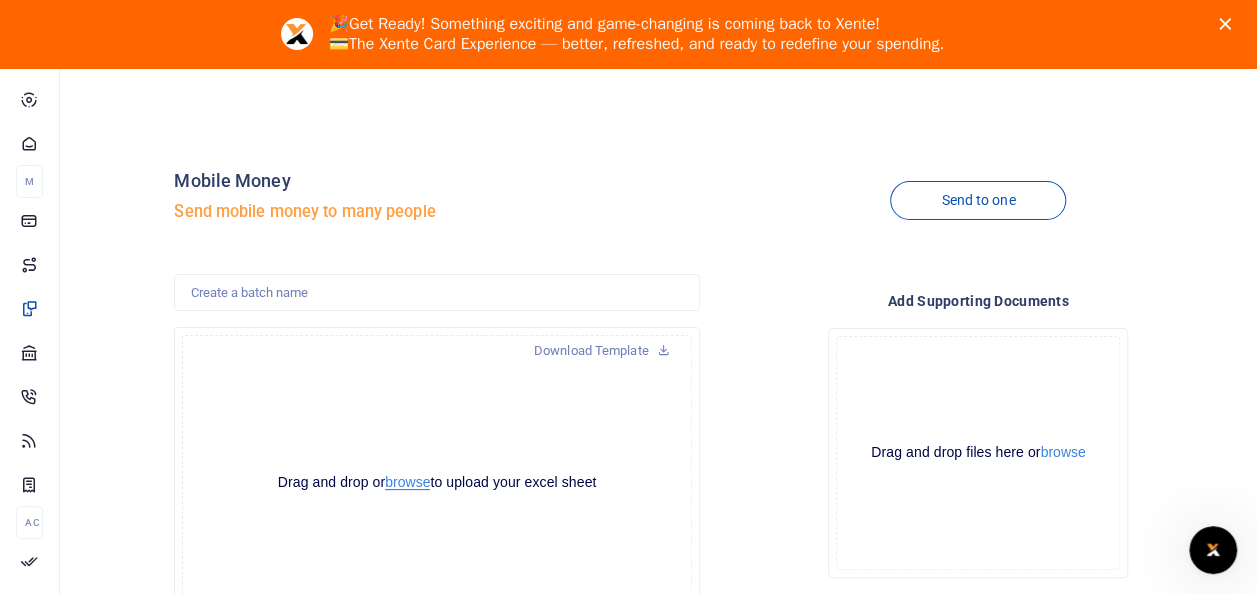click on "browse" at bounding box center [407, 482] 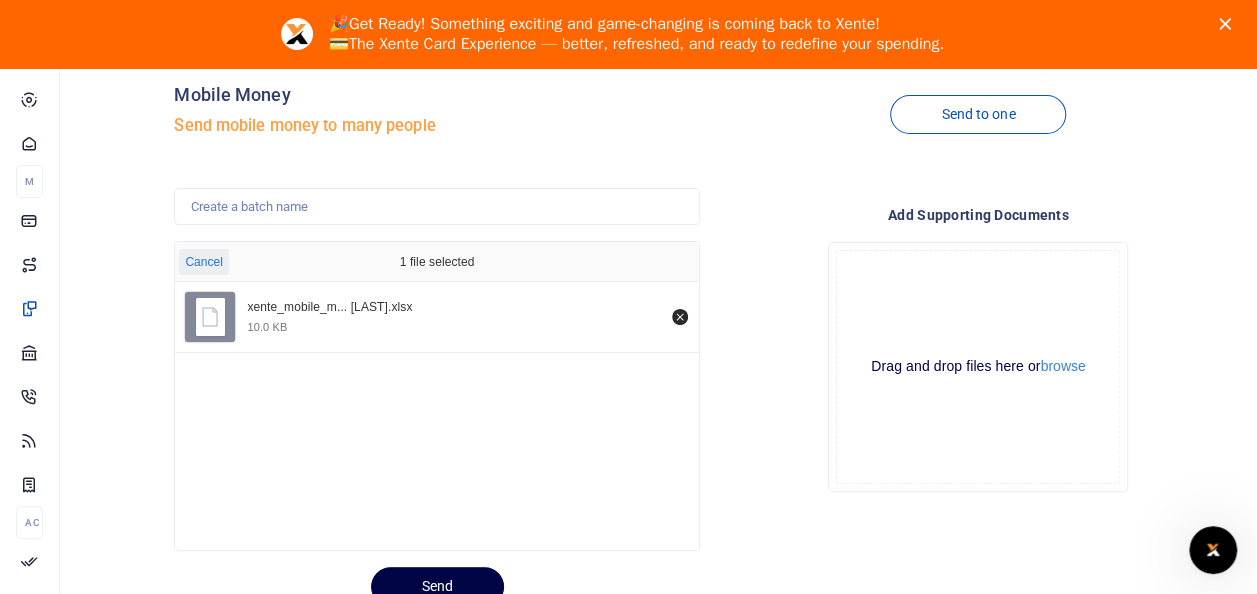 scroll, scrollTop: 165, scrollLeft: 0, axis: vertical 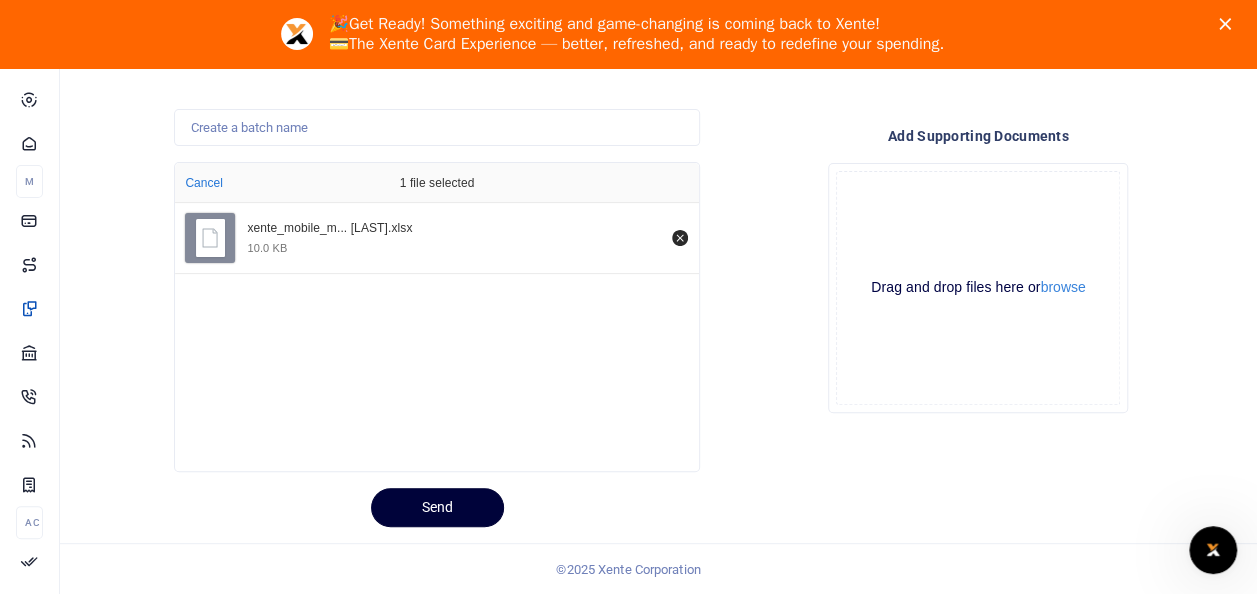 click on "Send" at bounding box center [437, 507] 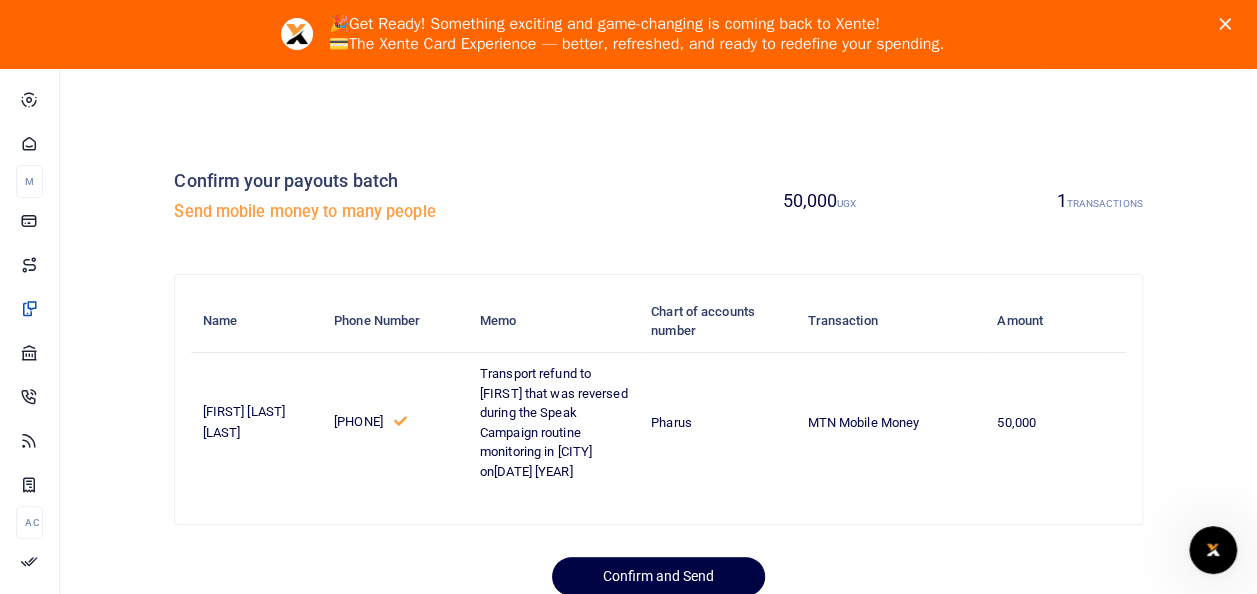 scroll, scrollTop: 68, scrollLeft: 0, axis: vertical 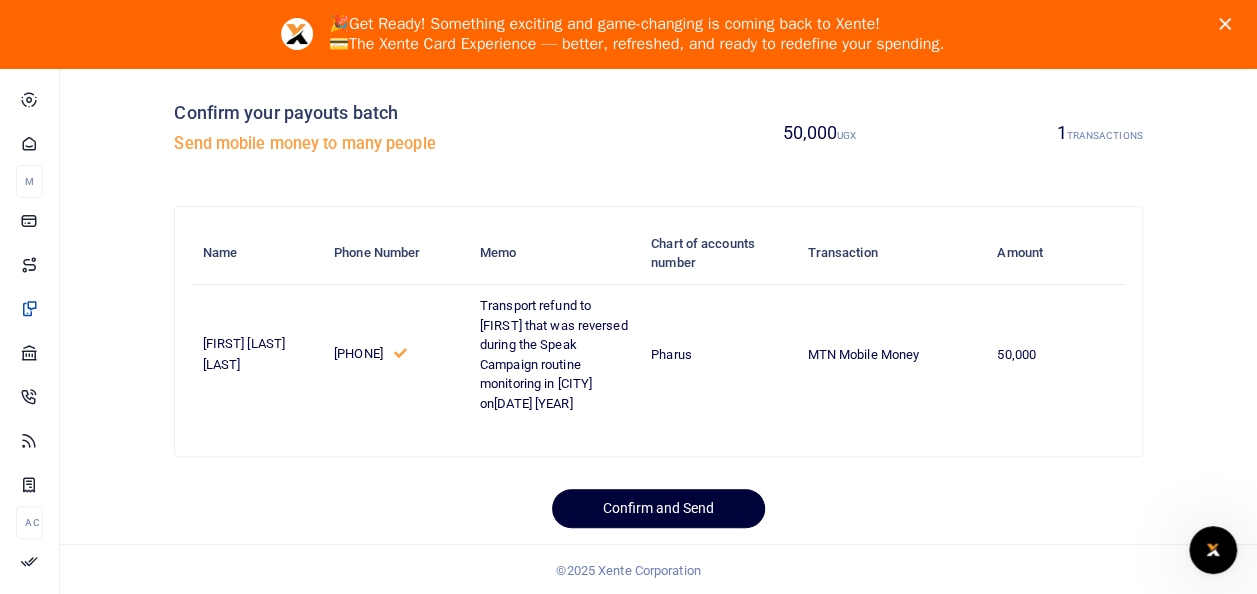 click on "Confirm and Send" at bounding box center (658, 508) 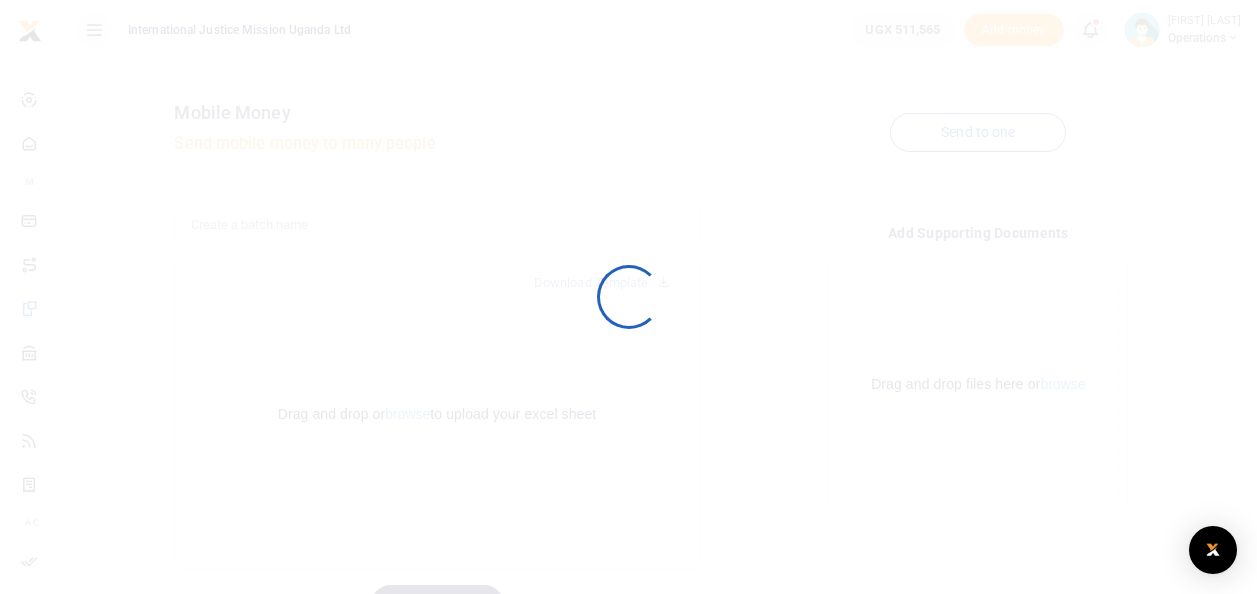 scroll, scrollTop: 0, scrollLeft: 0, axis: both 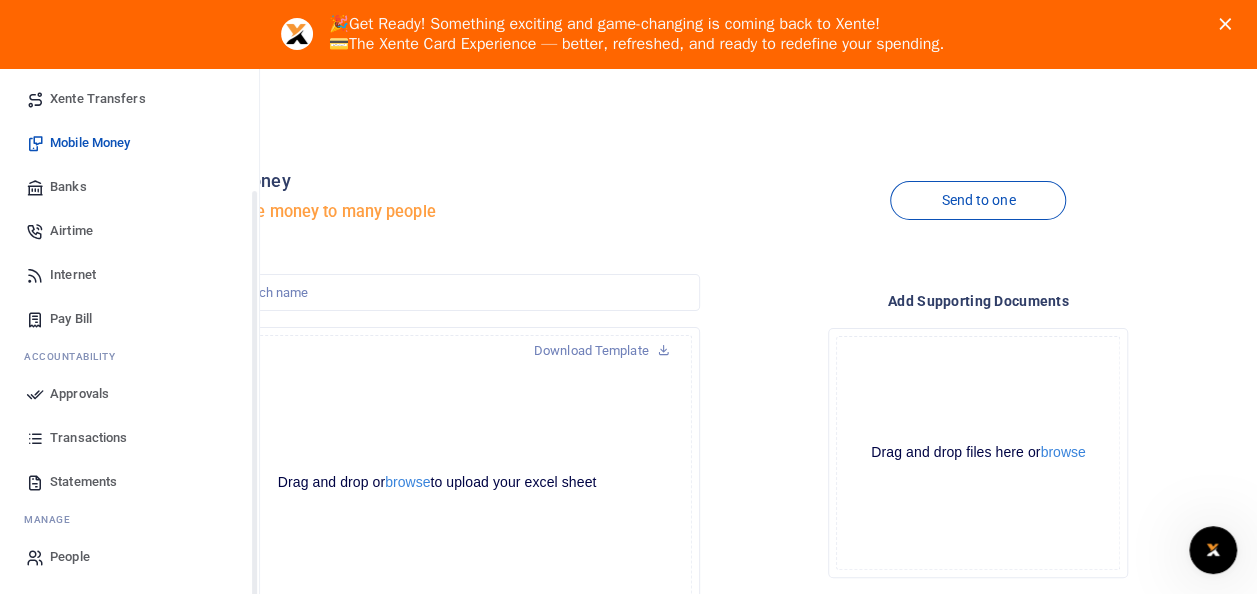 click on "Approvals" at bounding box center (79, 394) 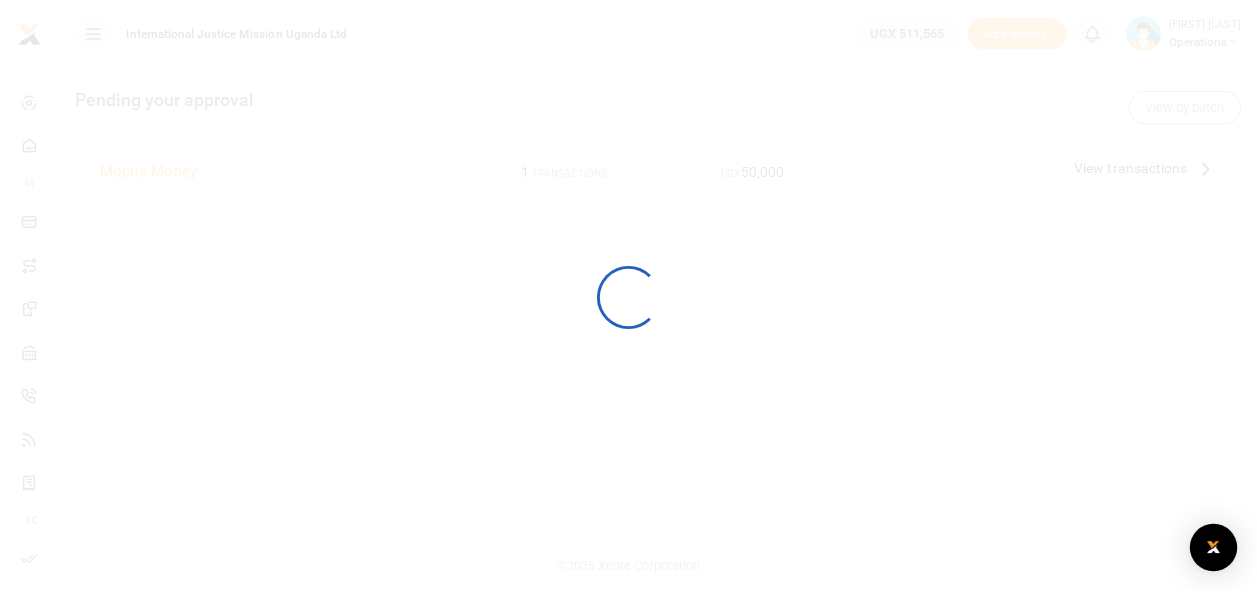 scroll, scrollTop: 0, scrollLeft: 0, axis: both 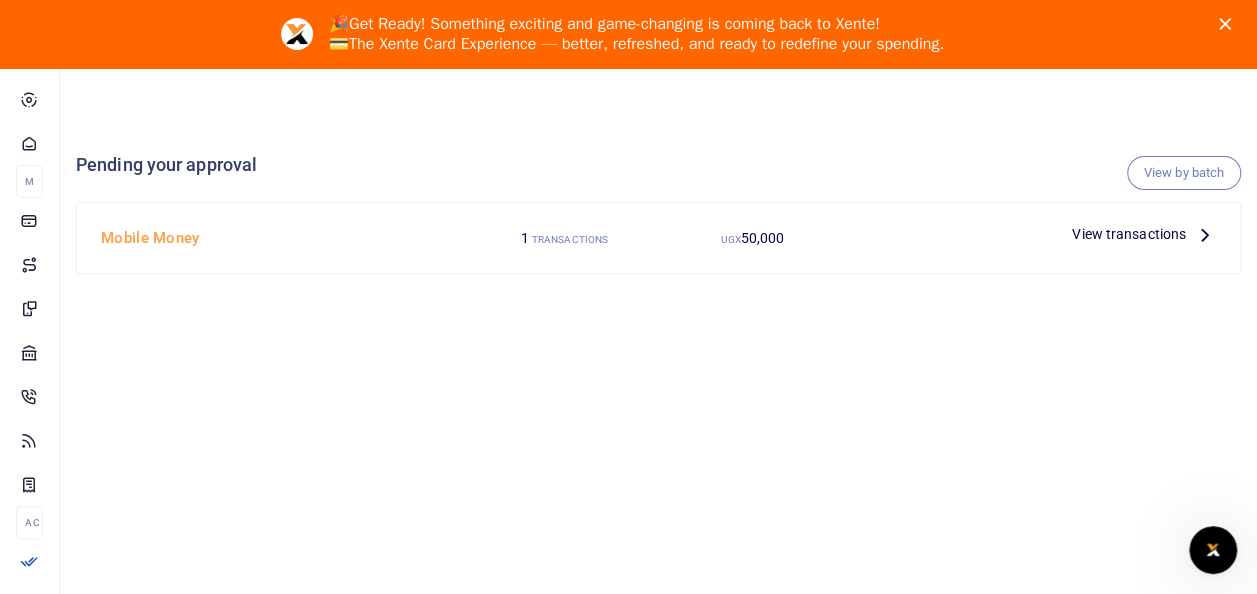 click at bounding box center [1205, 234] 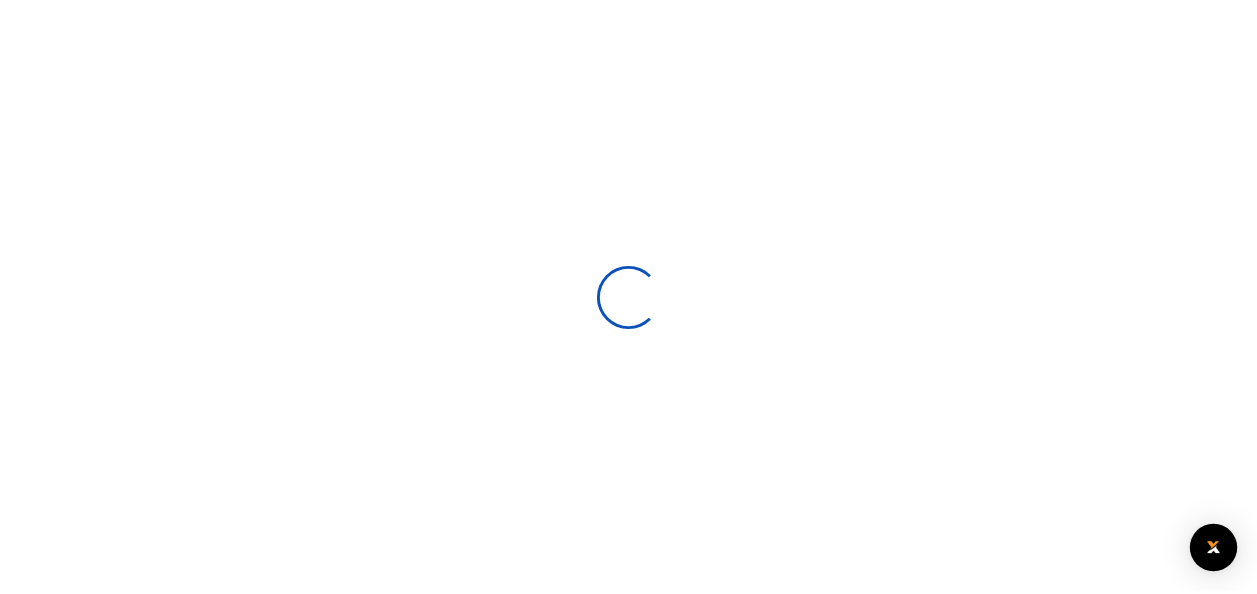 scroll, scrollTop: 0, scrollLeft: 0, axis: both 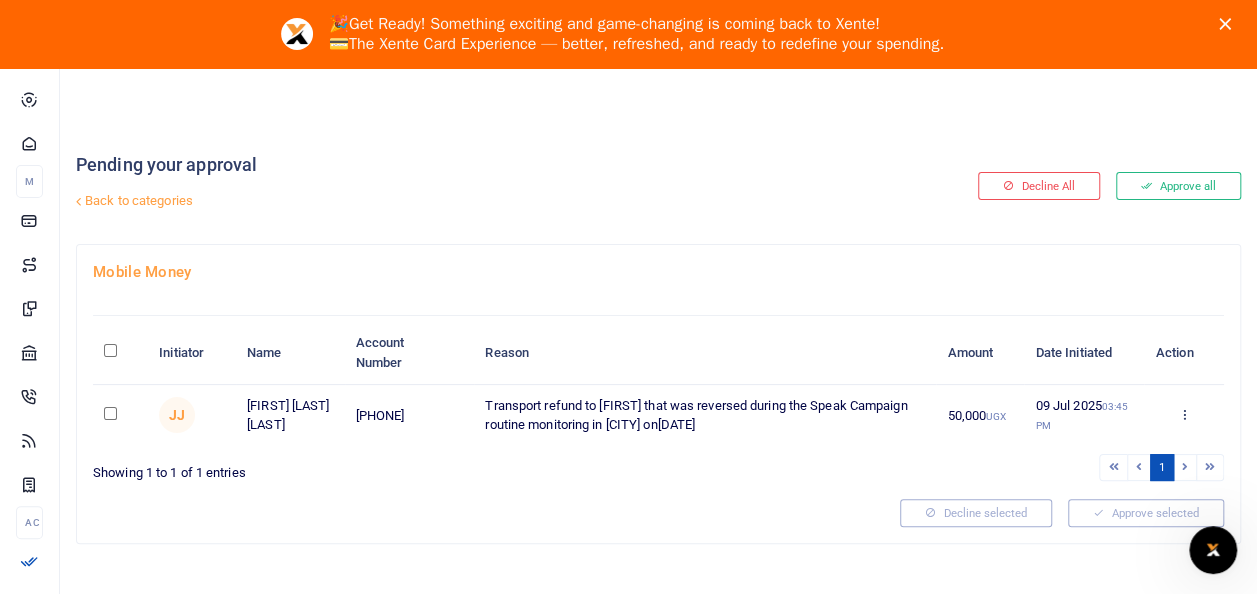click at bounding box center (110, 350) 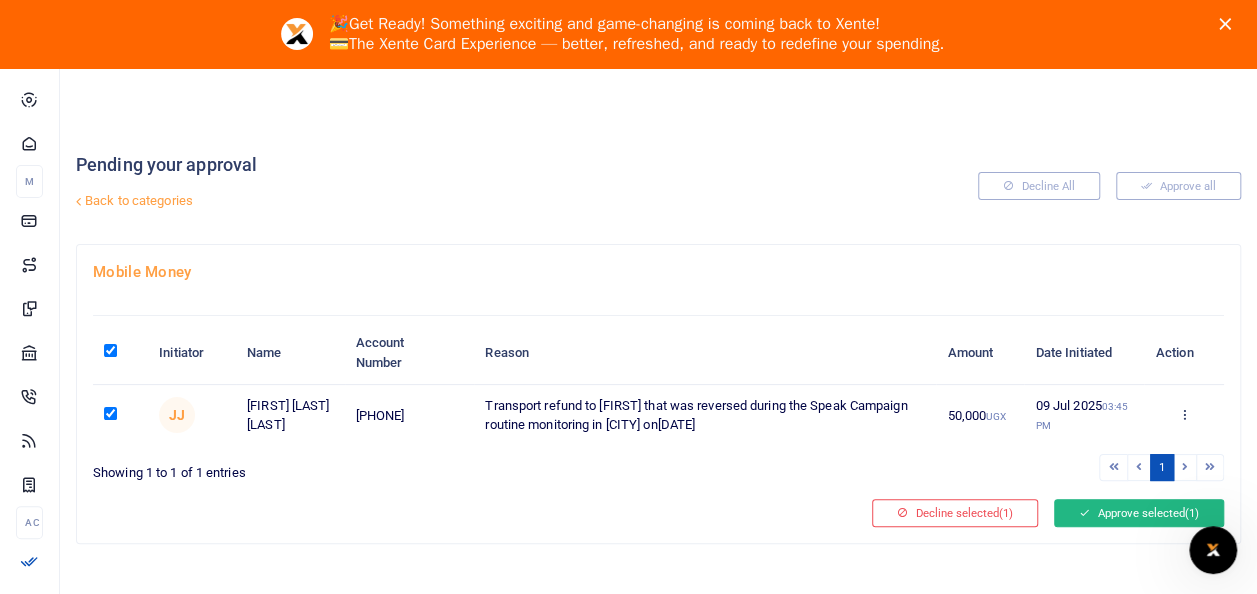 click on "Approve selected  (1)" at bounding box center [1139, 513] 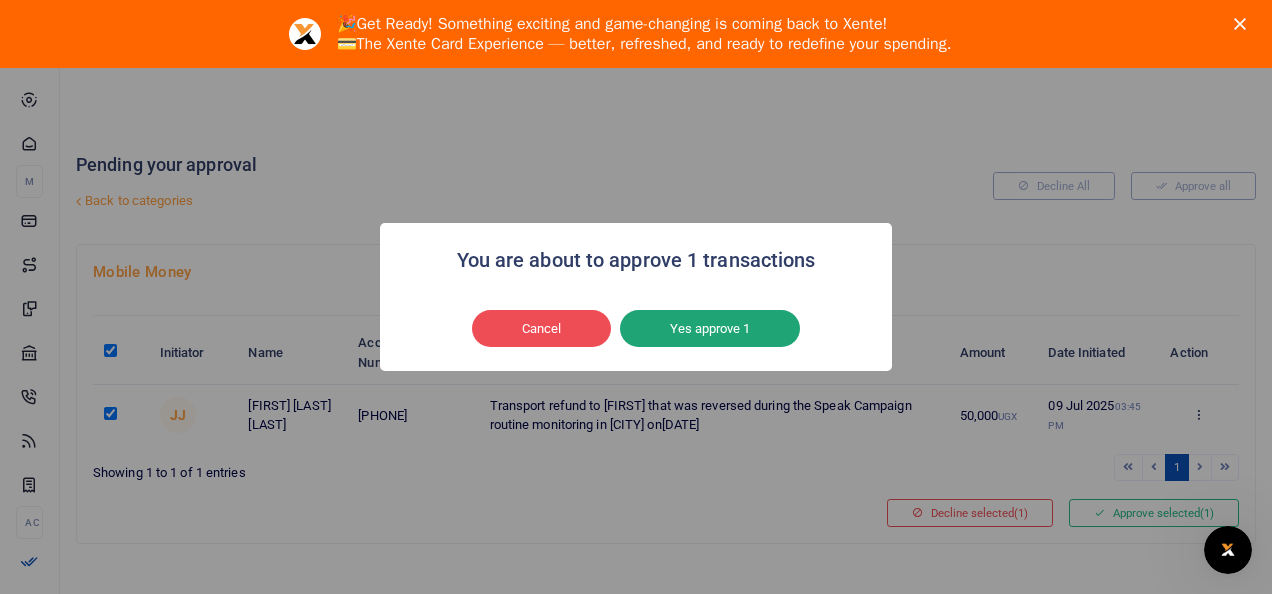 click on "Yes approve 1" at bounding box center [710, 329] 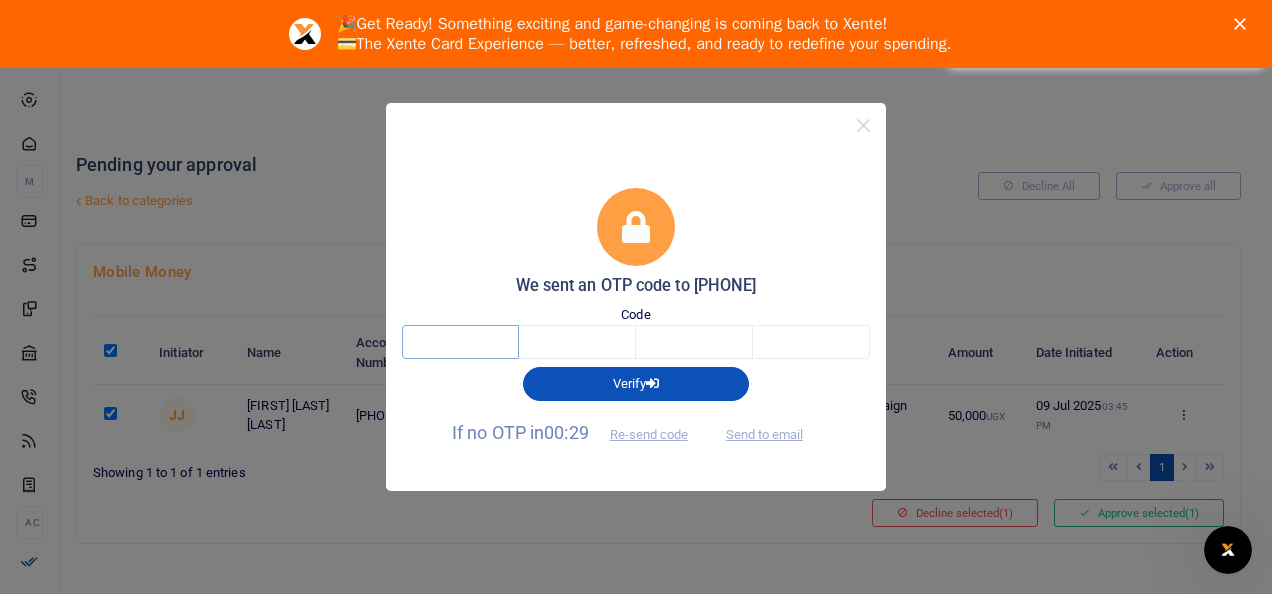 click at bounding box center (460, 342) 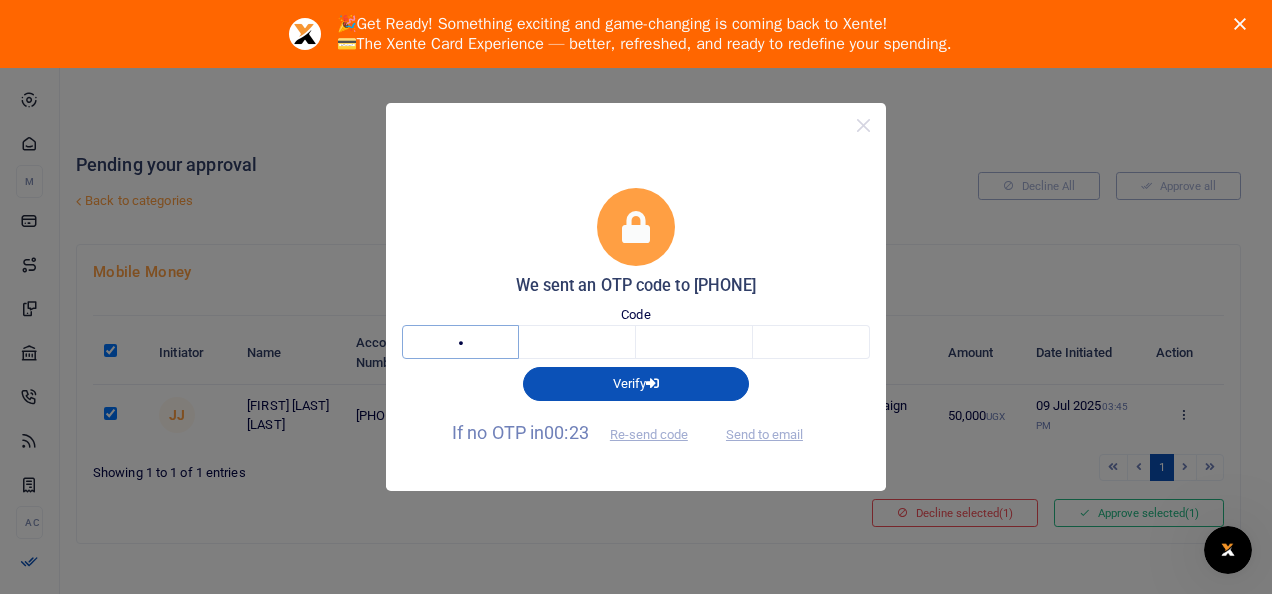 type on "2" 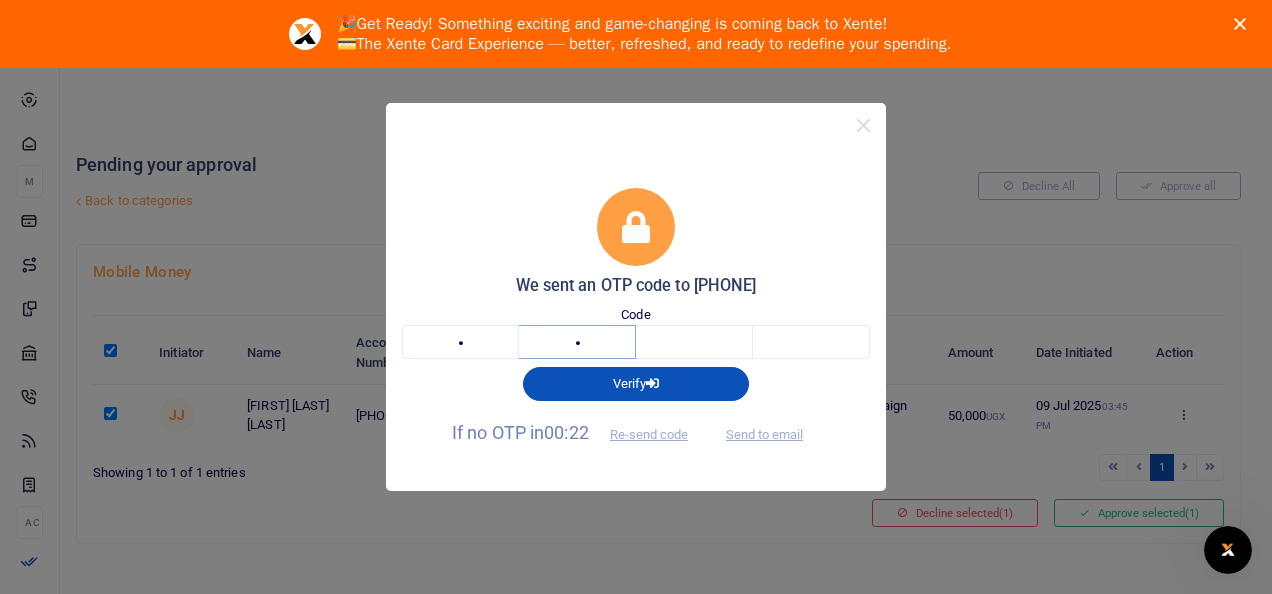type on "0" 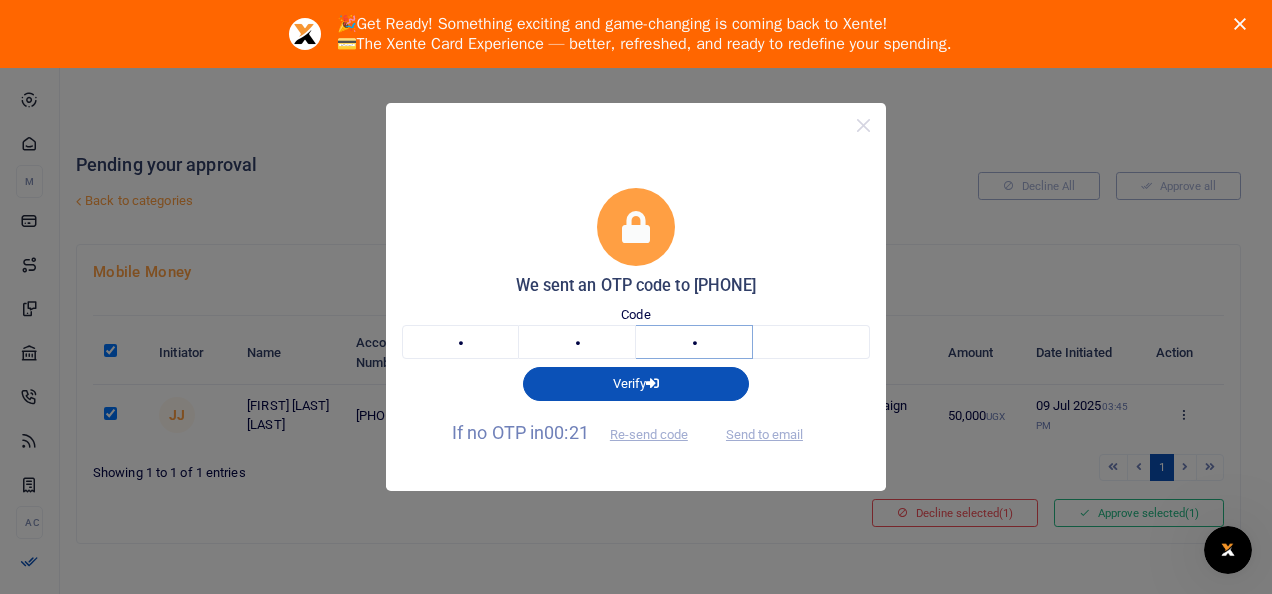 type on "6" 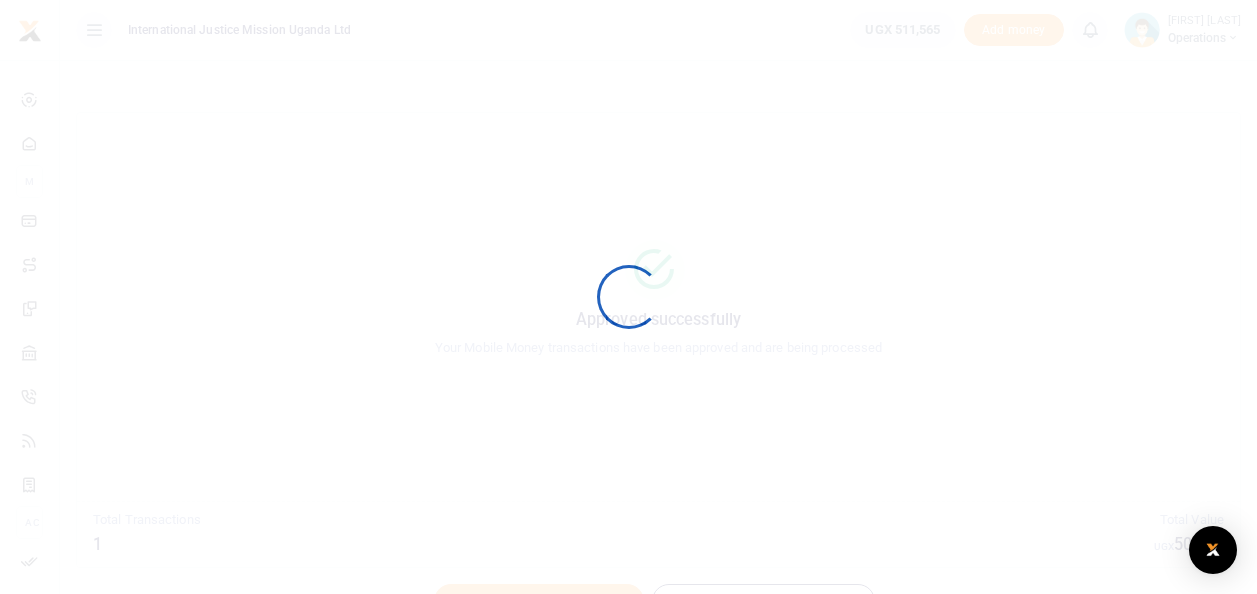 scroll, scrollTop: 0, scrollLeft: 0, axis: both 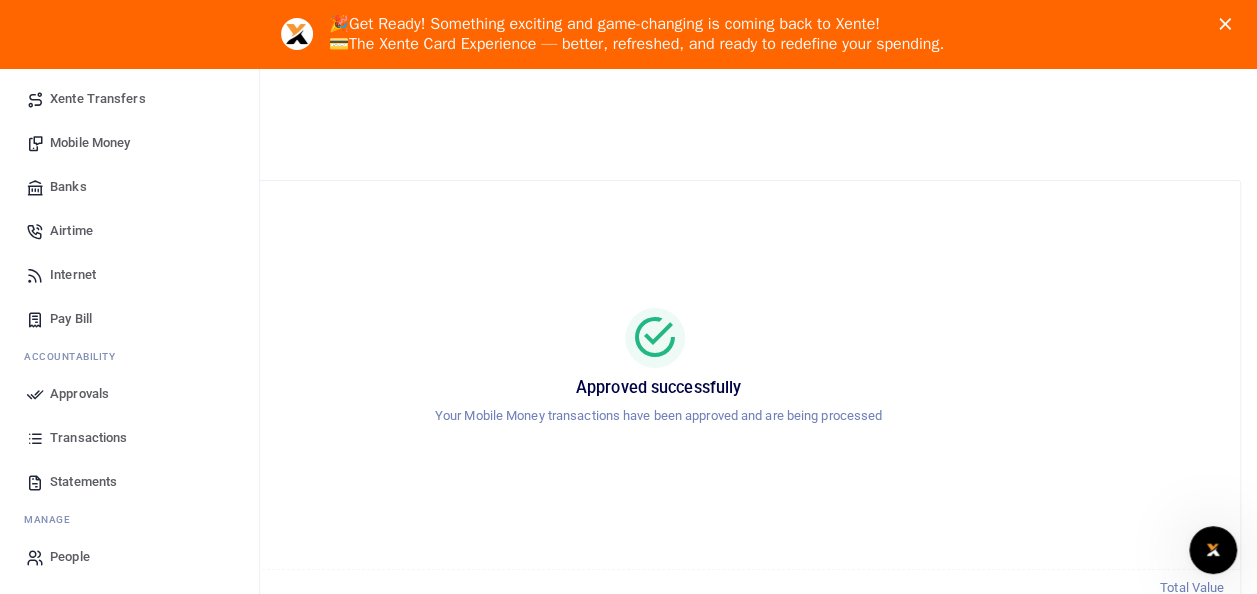 click on "Transactions" at bounding box center (88, 438) 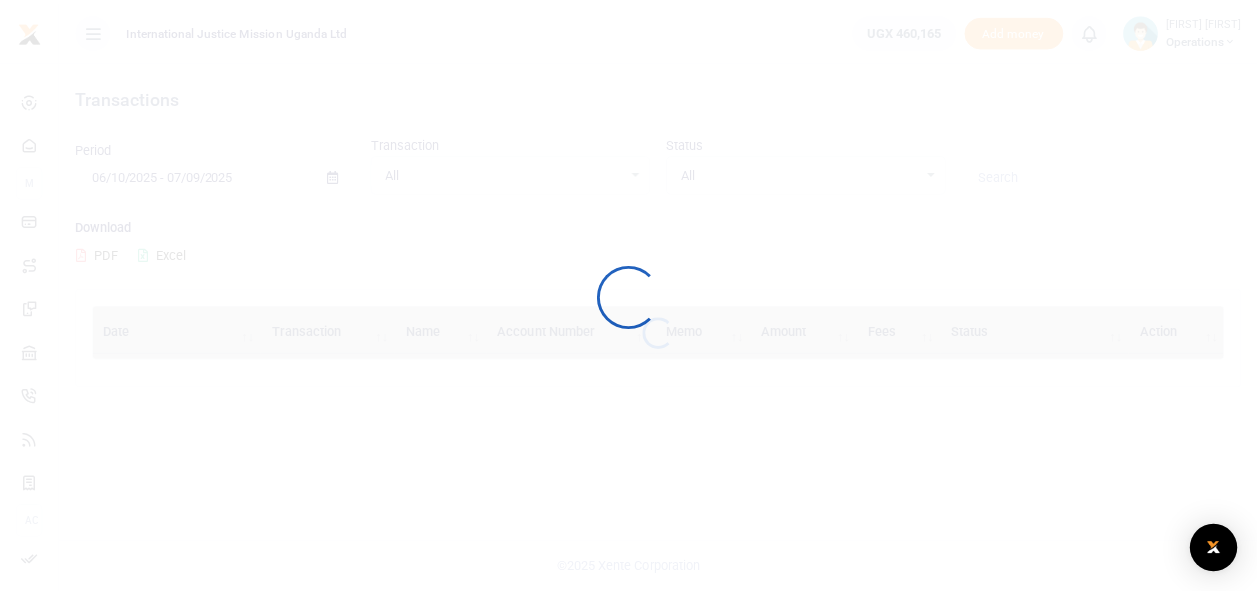 scroll, scrollTop: 0, scrollLeft: 0, axis: both 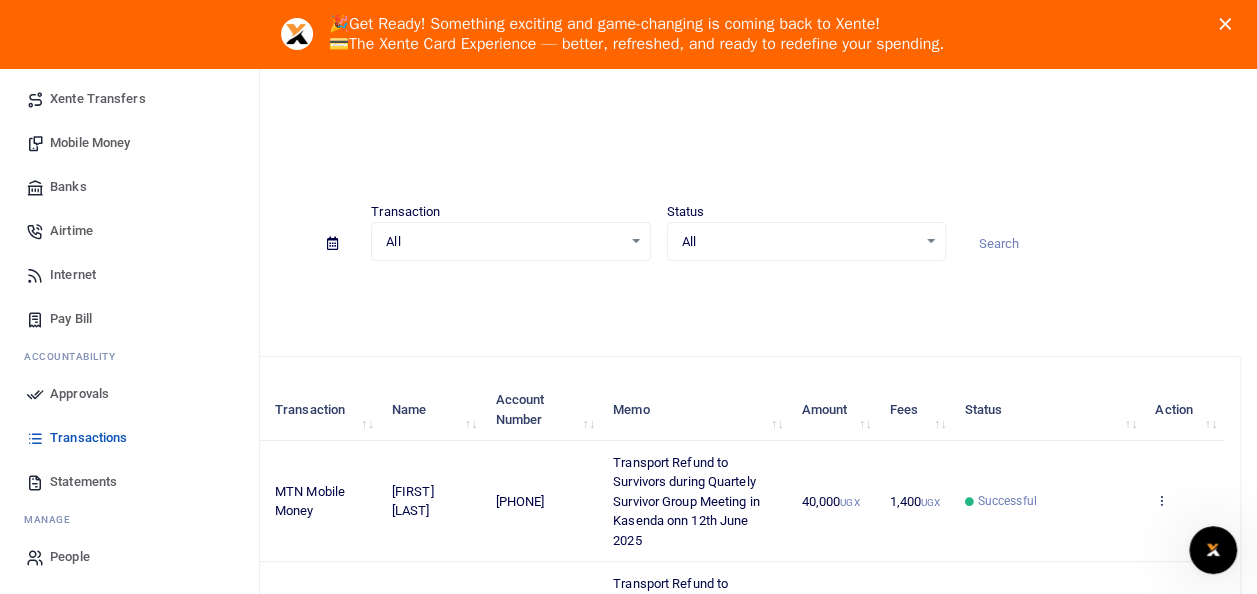 click on "Statements" at bounding box center (83, 482) 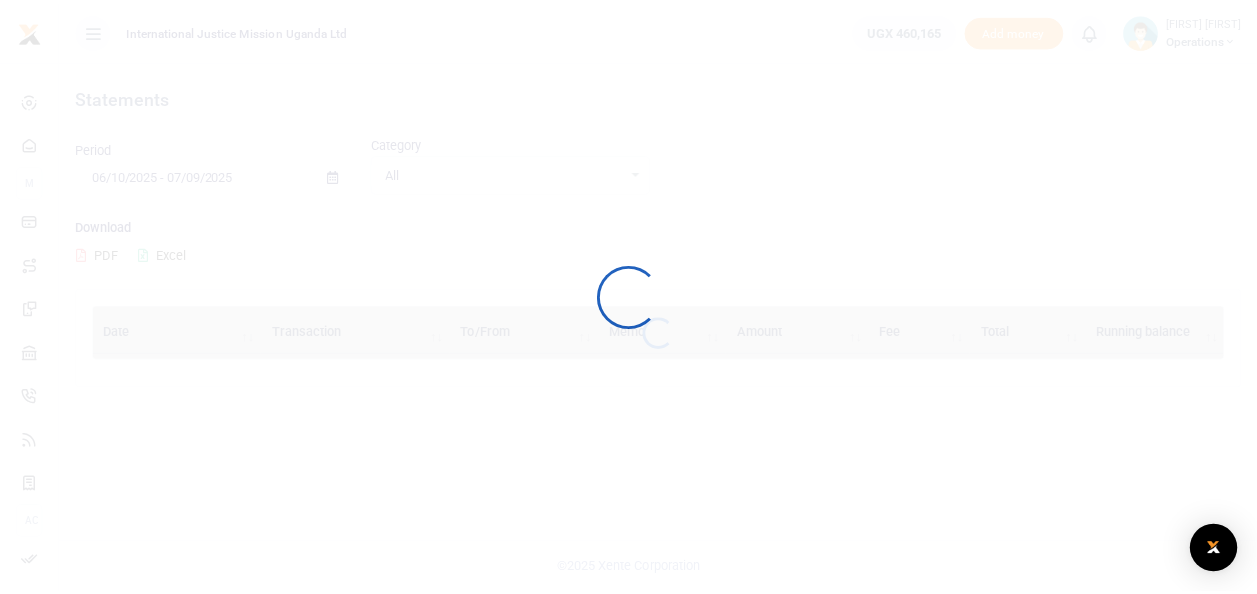 scroll, scrollTop: 0, scrollLeft: 0, axis: both 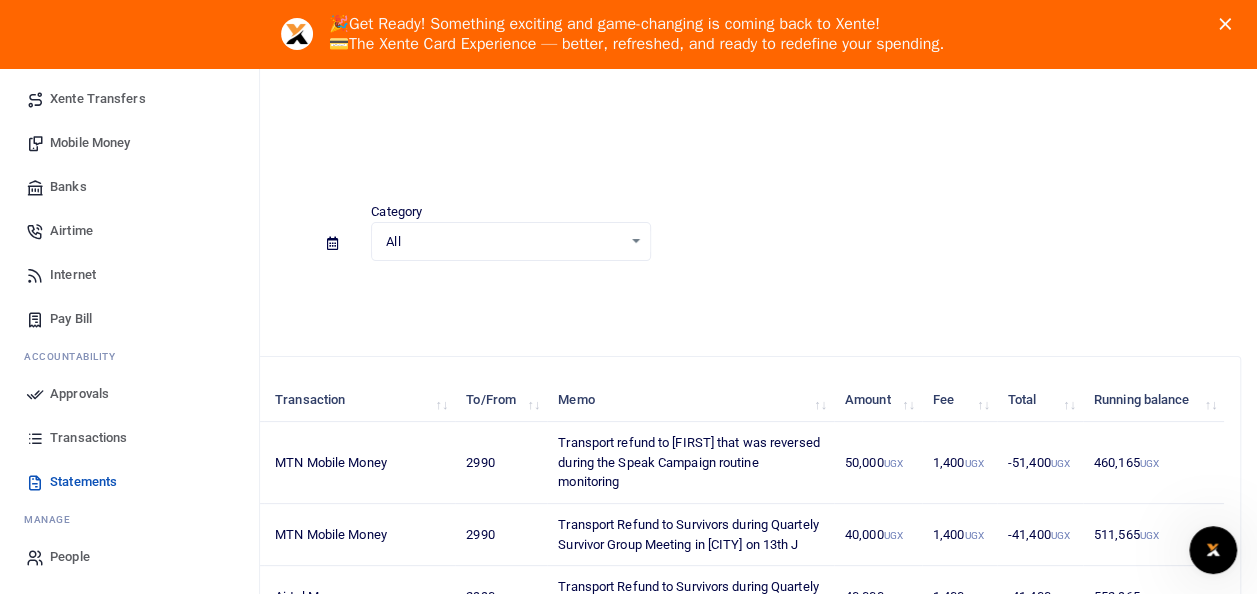 click on "Transactions" at bounding box center [88, 438] 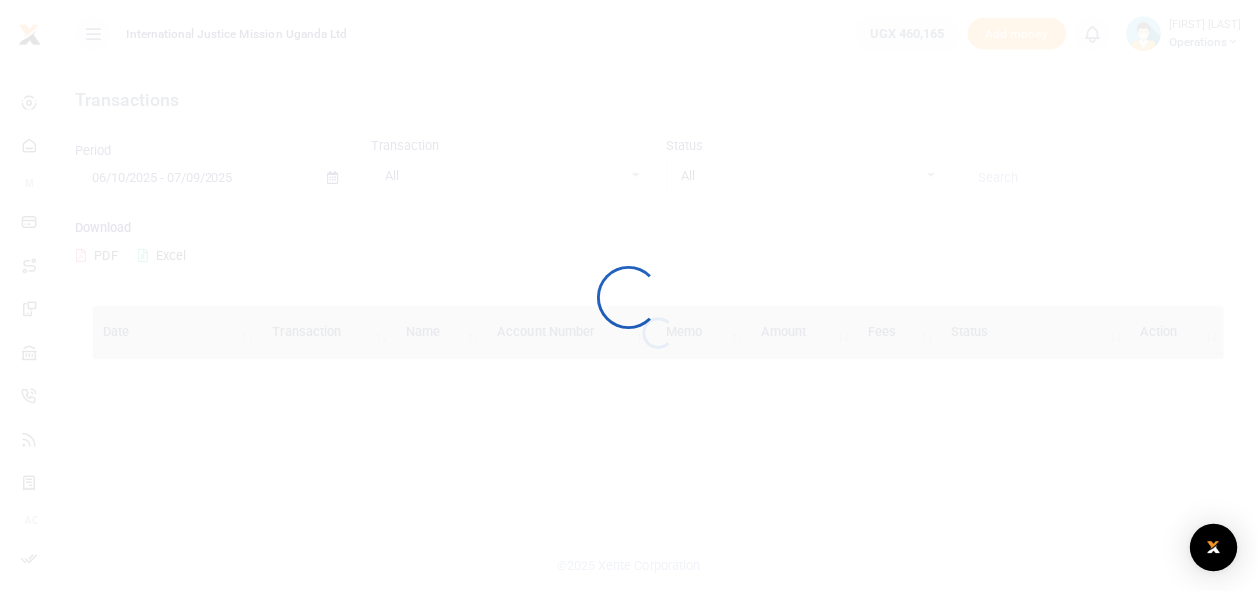 scroll, scrollTop: 0, scrollLeft: 0, axis: both 